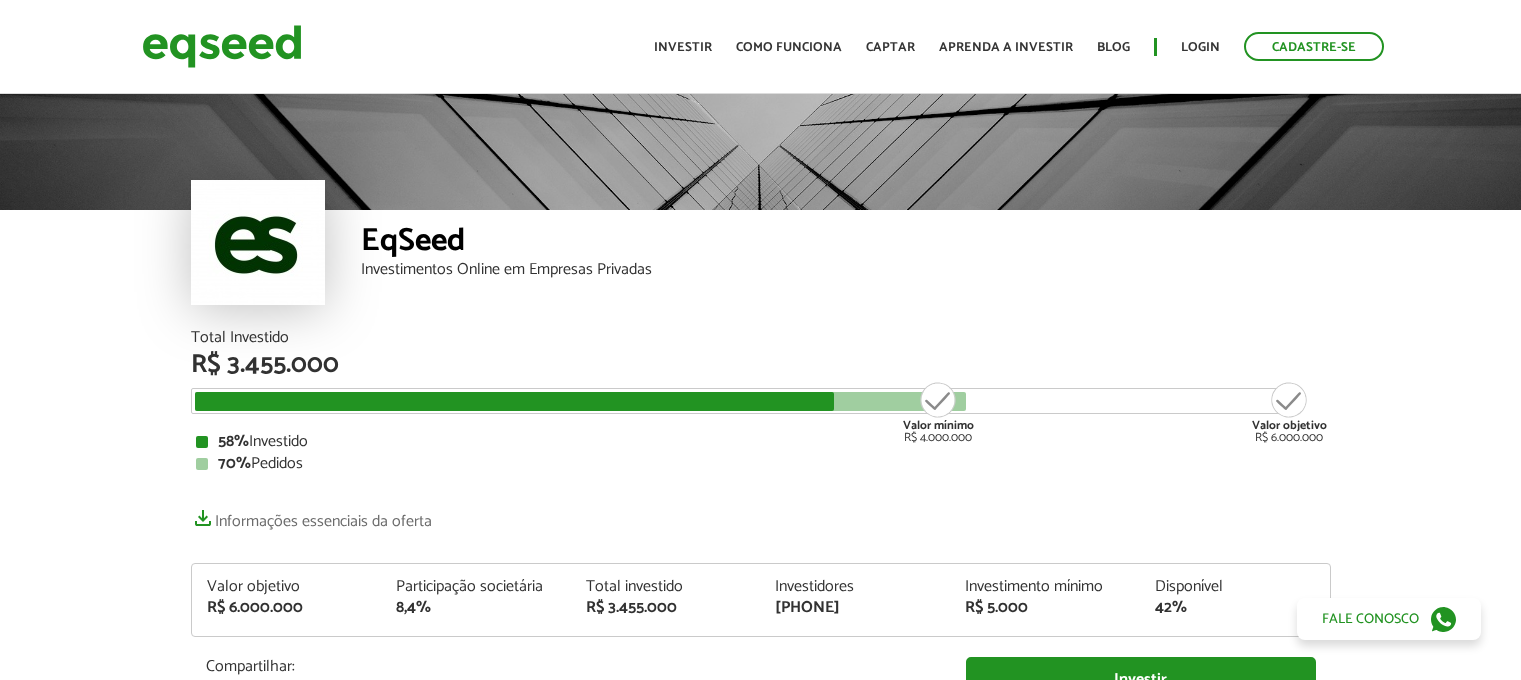 scroll, scrollTop: 0, scrollLeft: 0, axis: both 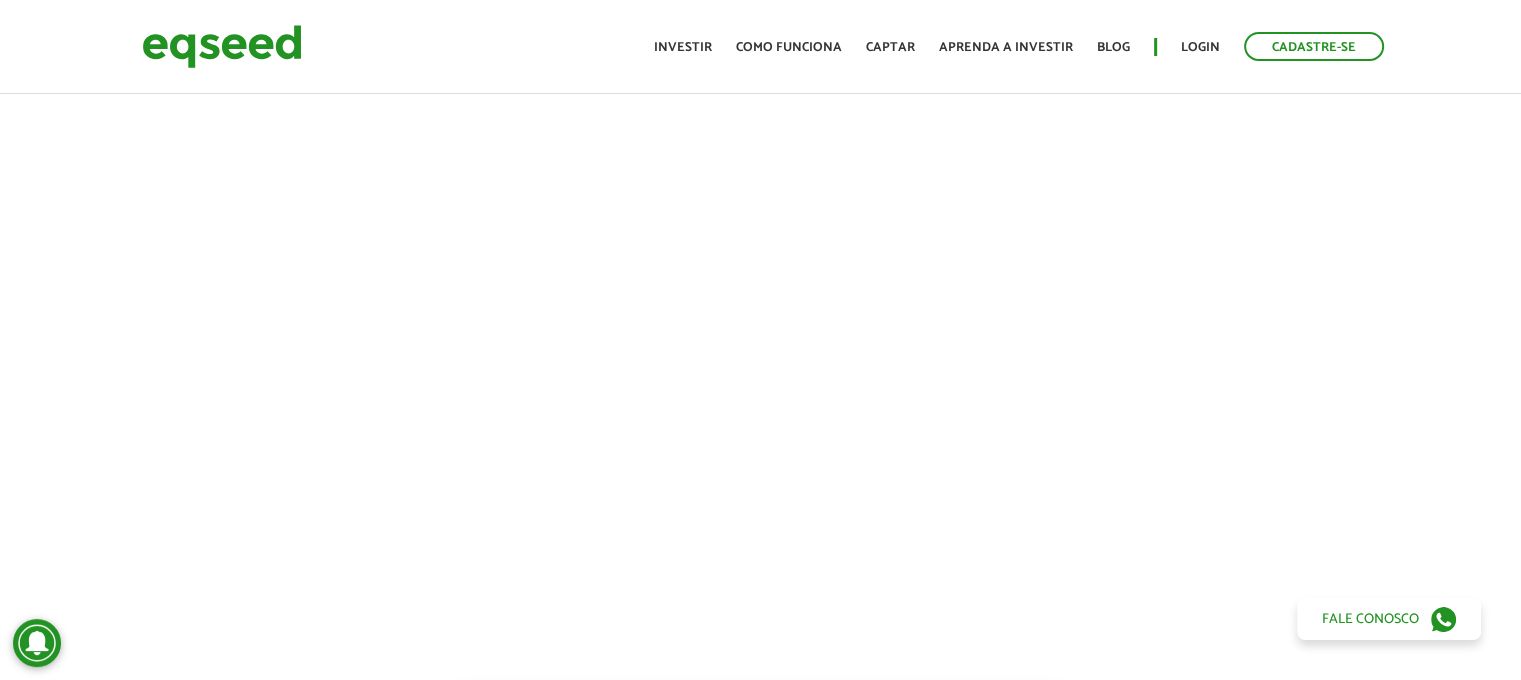 click on "Investir" at bounding box center (1193, 619) 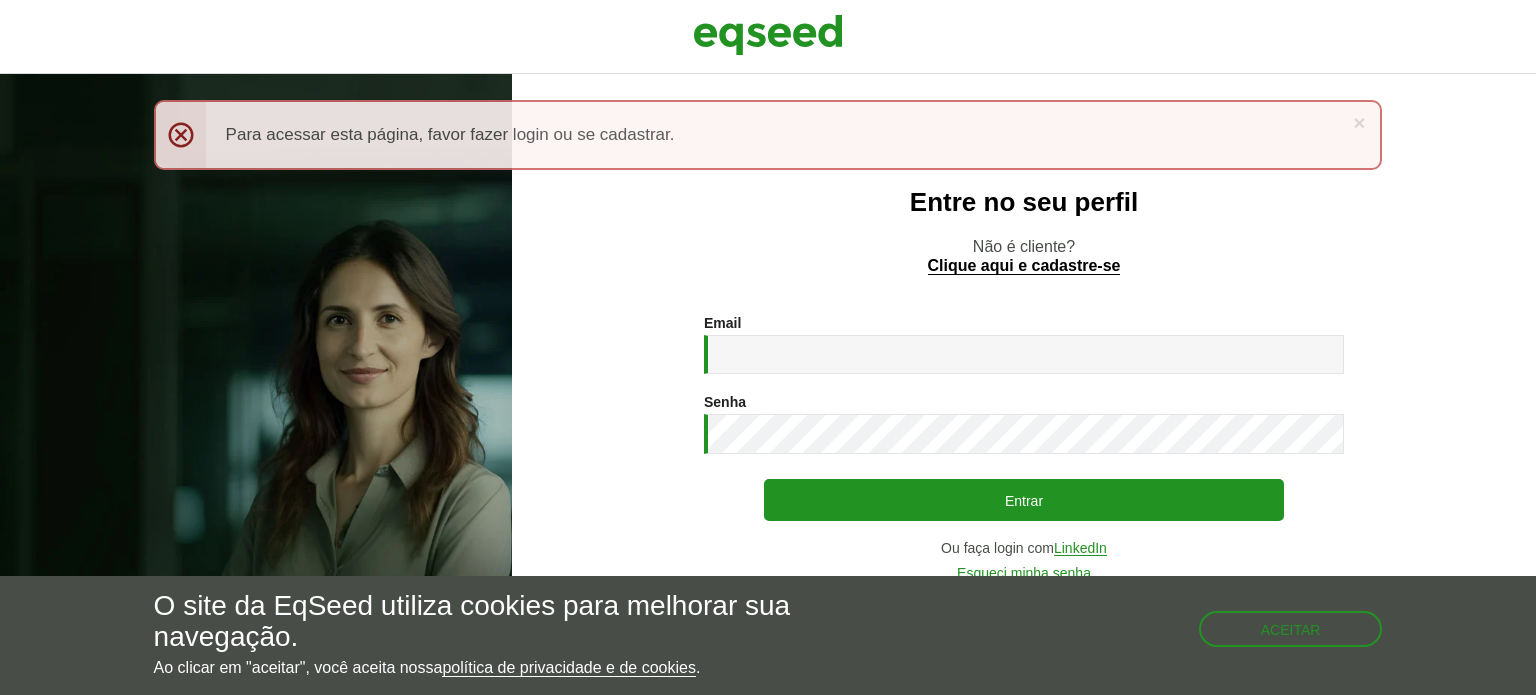 scroll, scrollTop: 0, scrollLeft: 0, axis: both 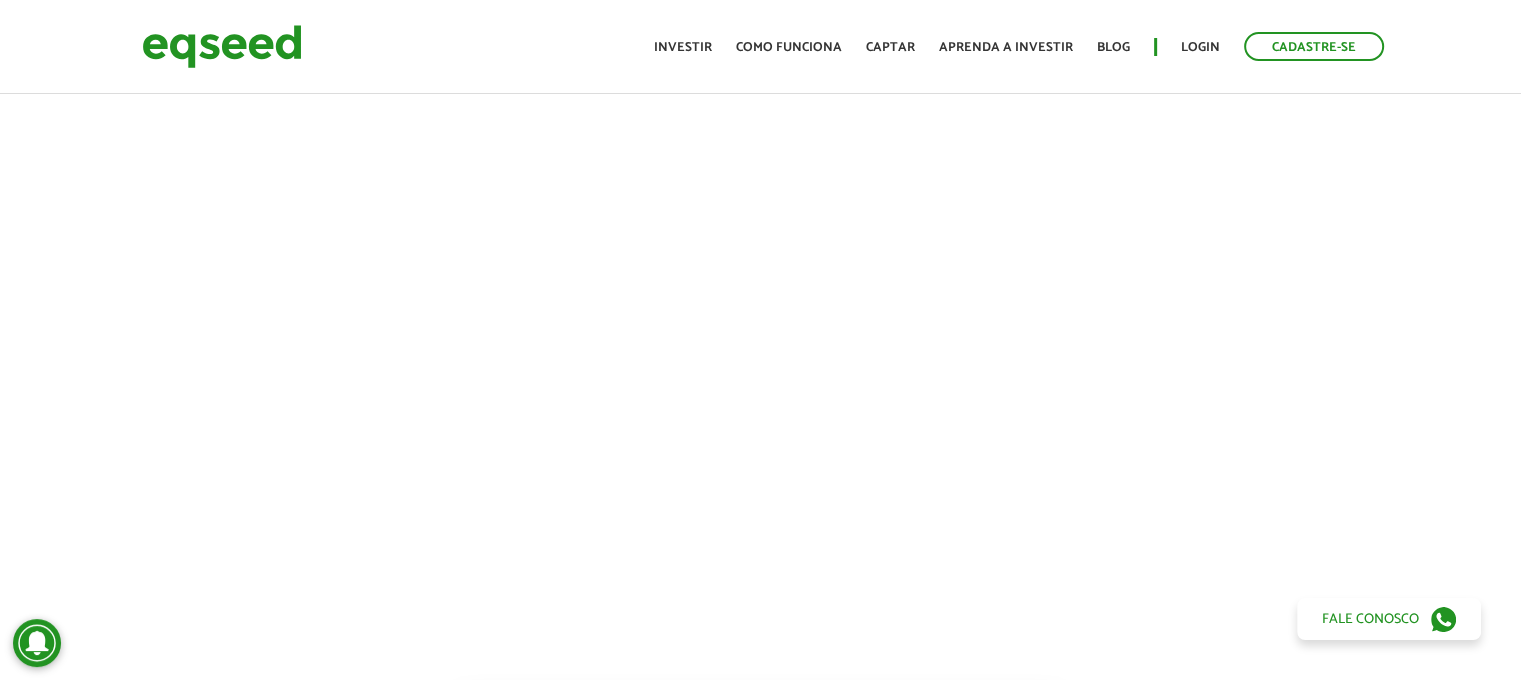 click on "Investir" at bounding box center (1193, 619) 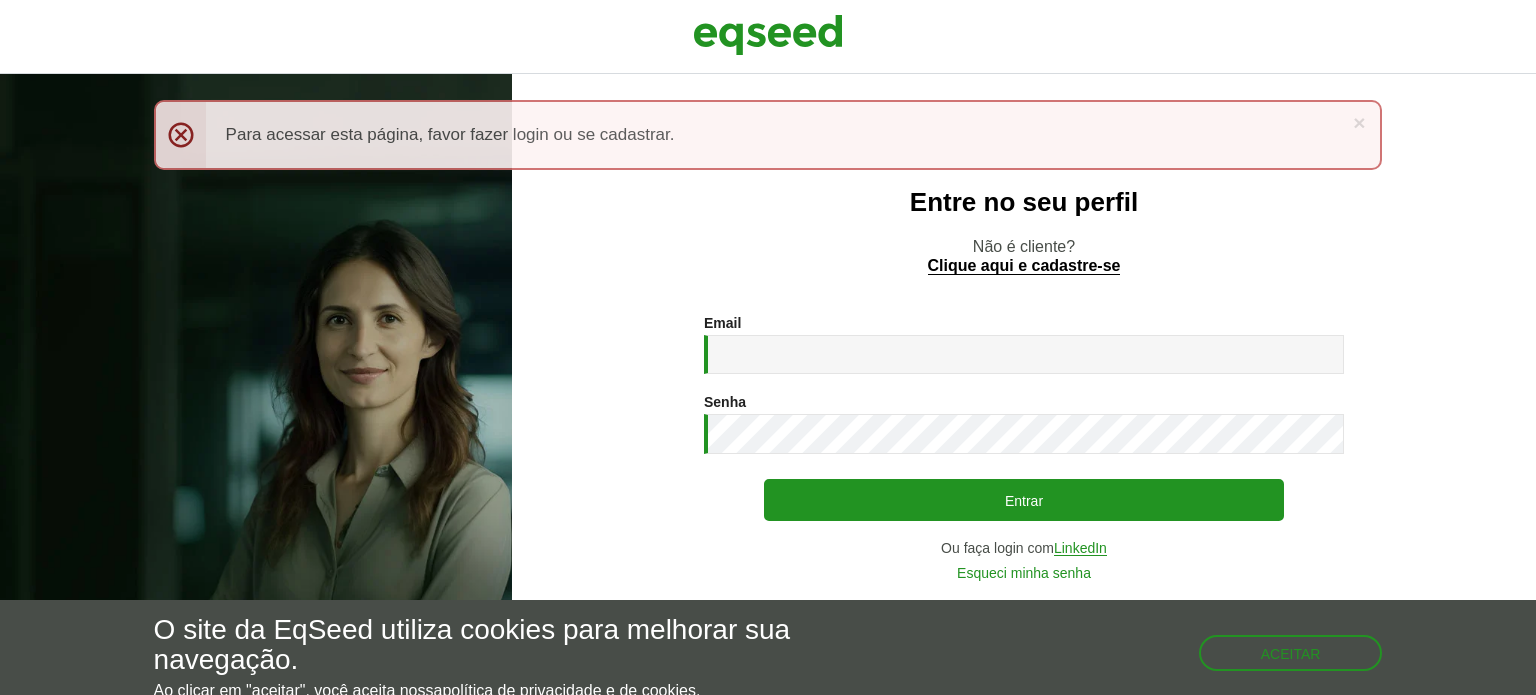 scroll, scrollTop: 0, scrollLeft: 0, axis: both 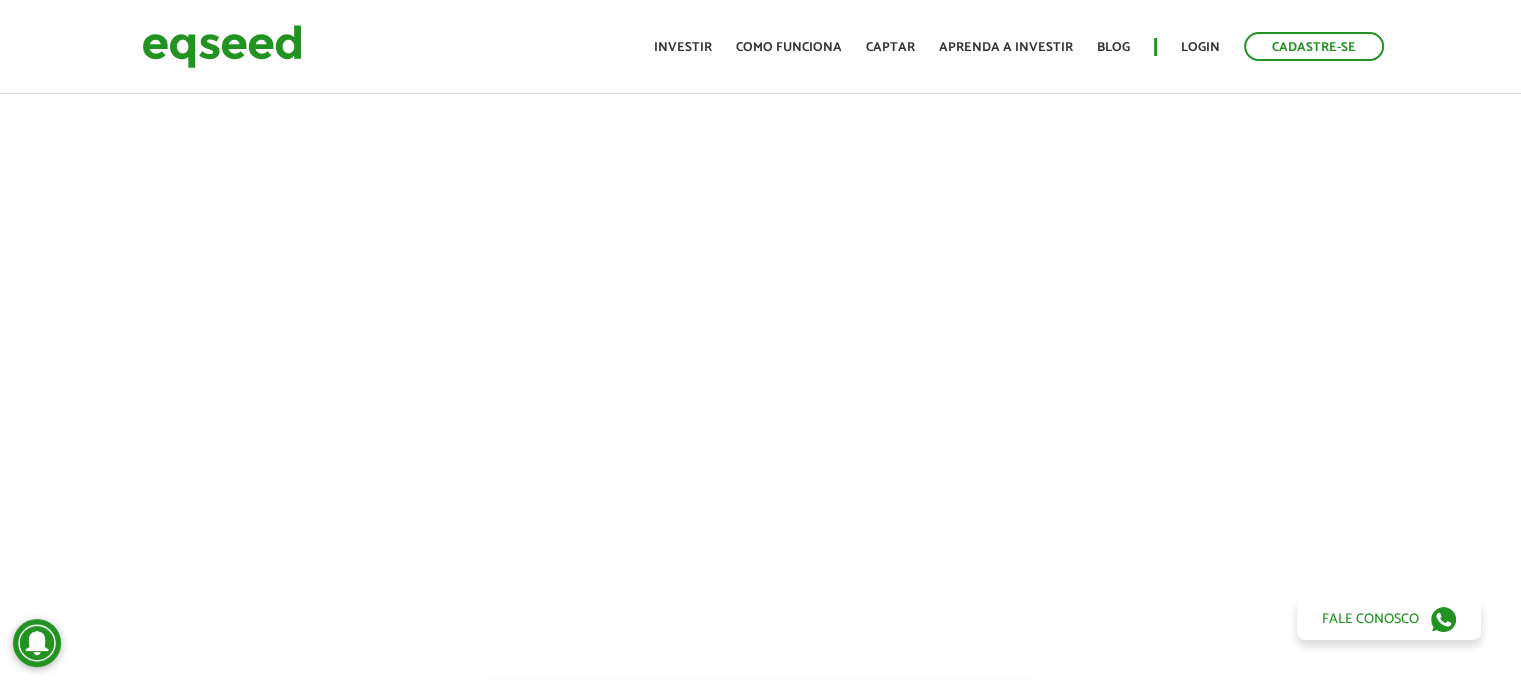 click on "Investir" at bounding box center (1193, 619) 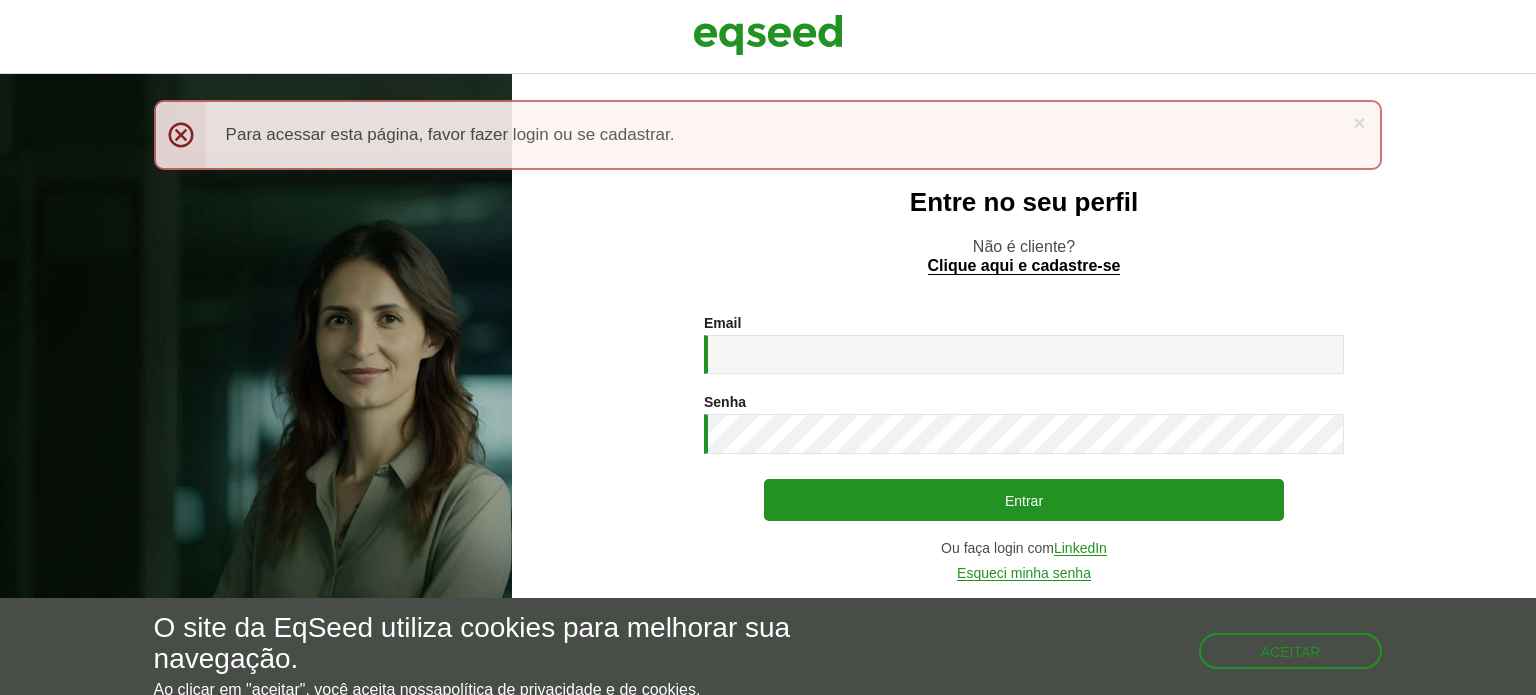 scroll, scrollTop: 0, scrollLeft: 0, axis: both 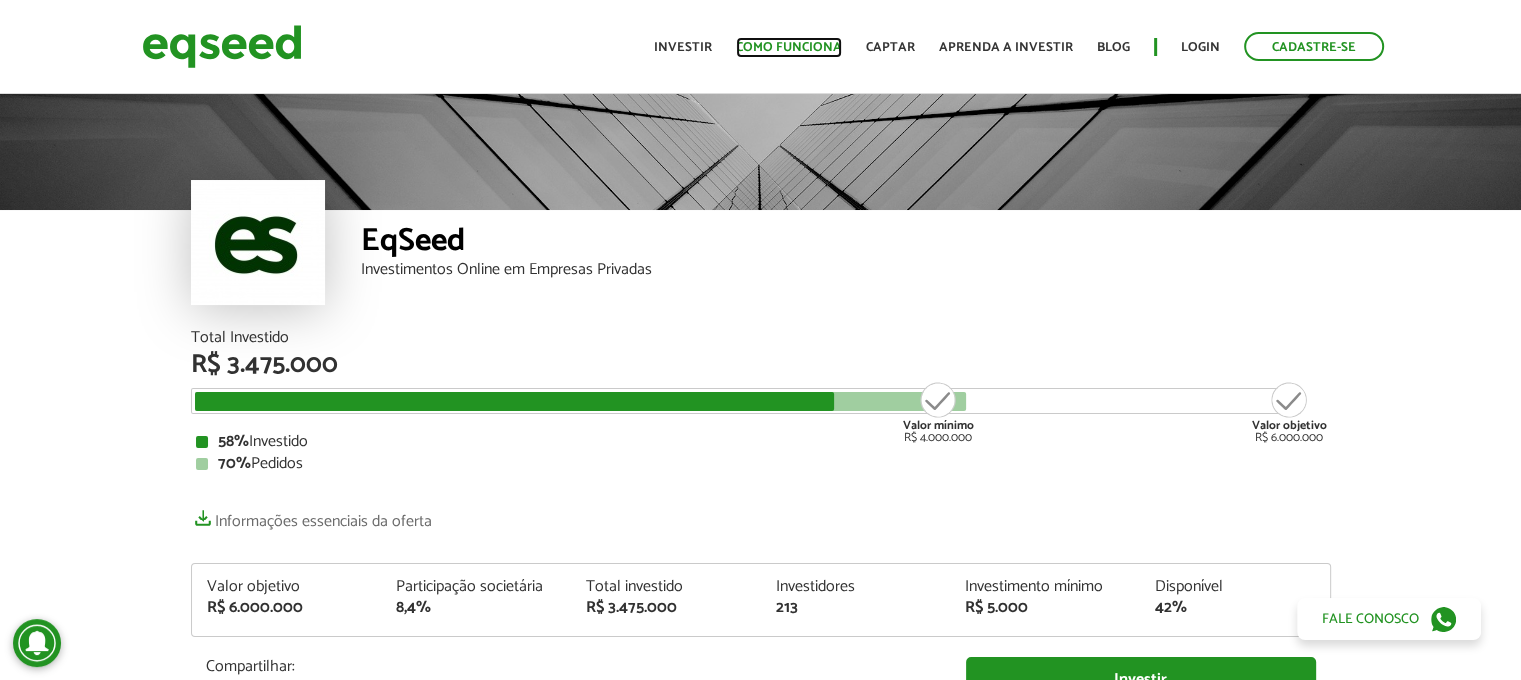 click on "Como funciona" at bounding box center [789, 47] 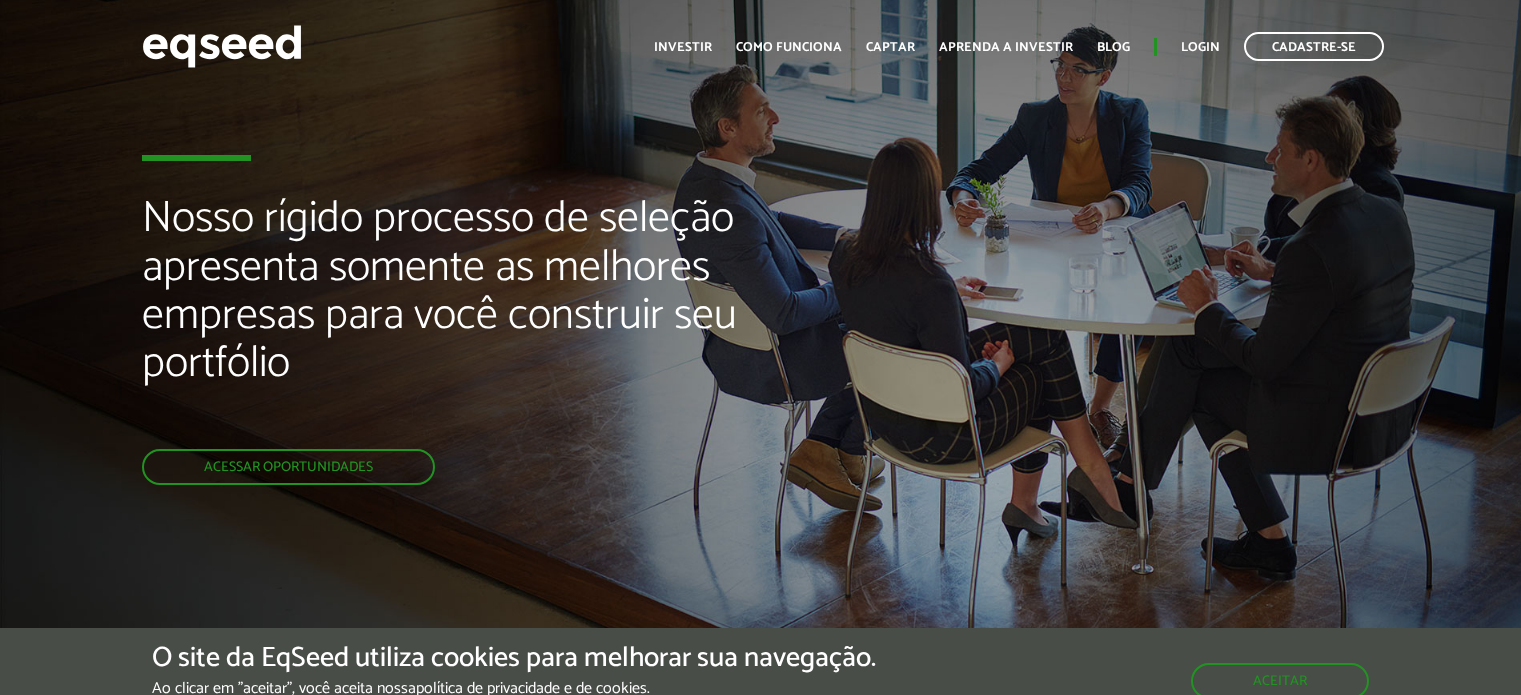 scroll, scrollTop: 0, scrollLeft: 0, axis: both 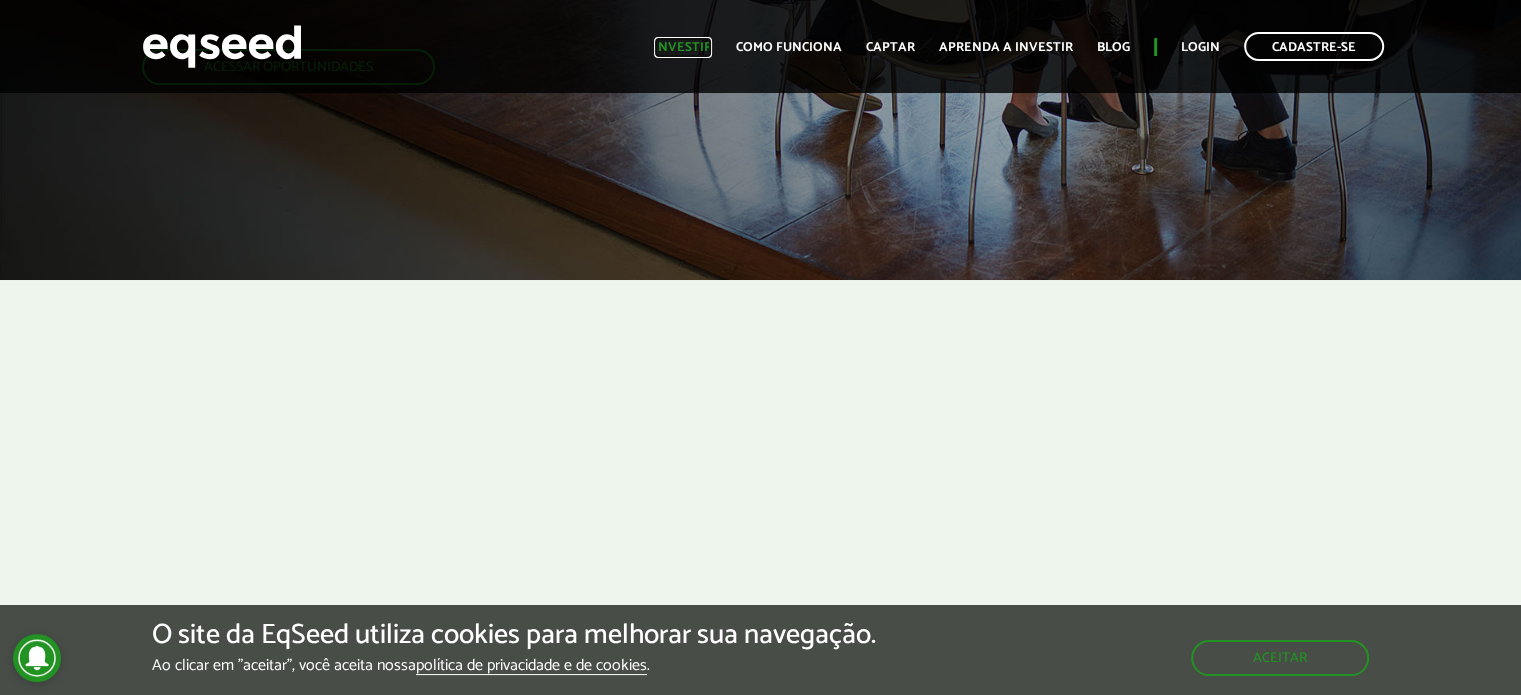 click on "Investir" at bounding box center [683, 47] 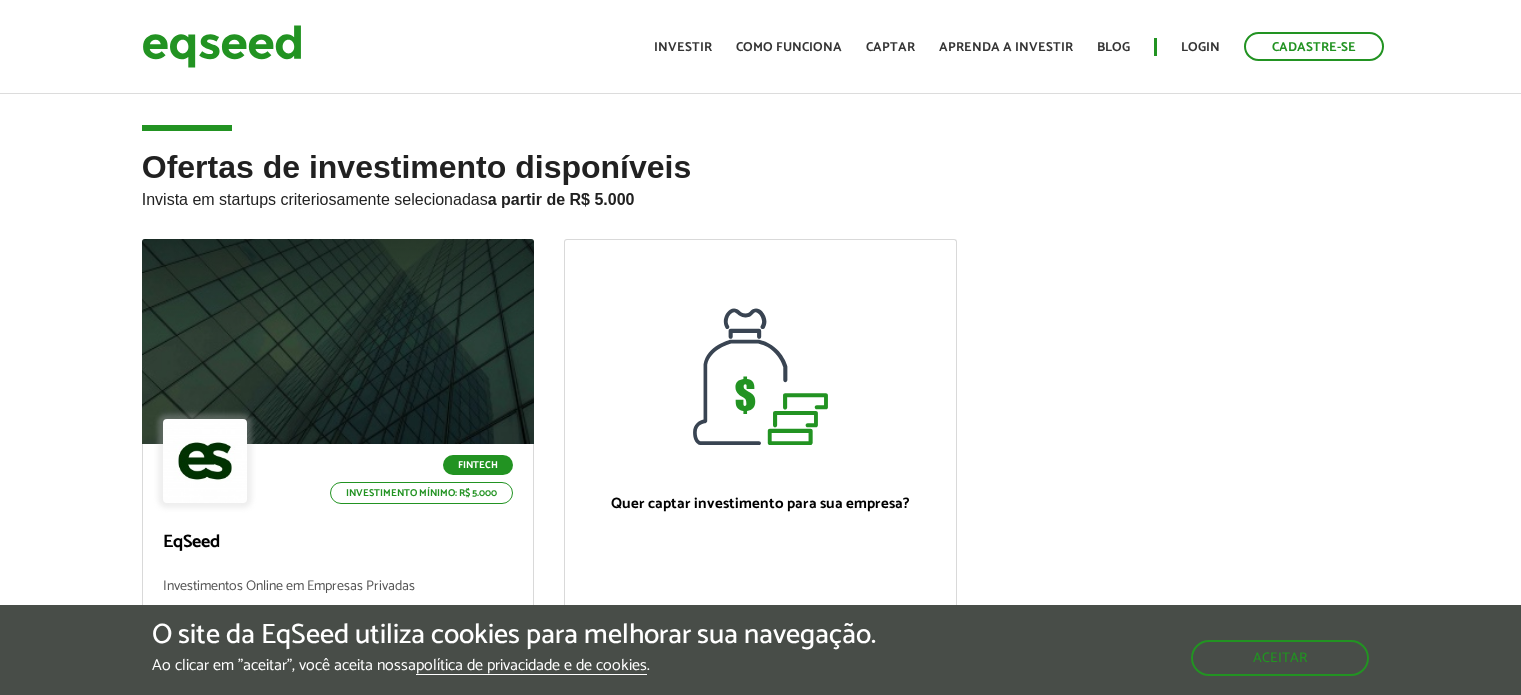 scroll, scrollTop: 0, scrollLeft: 0, axis: both 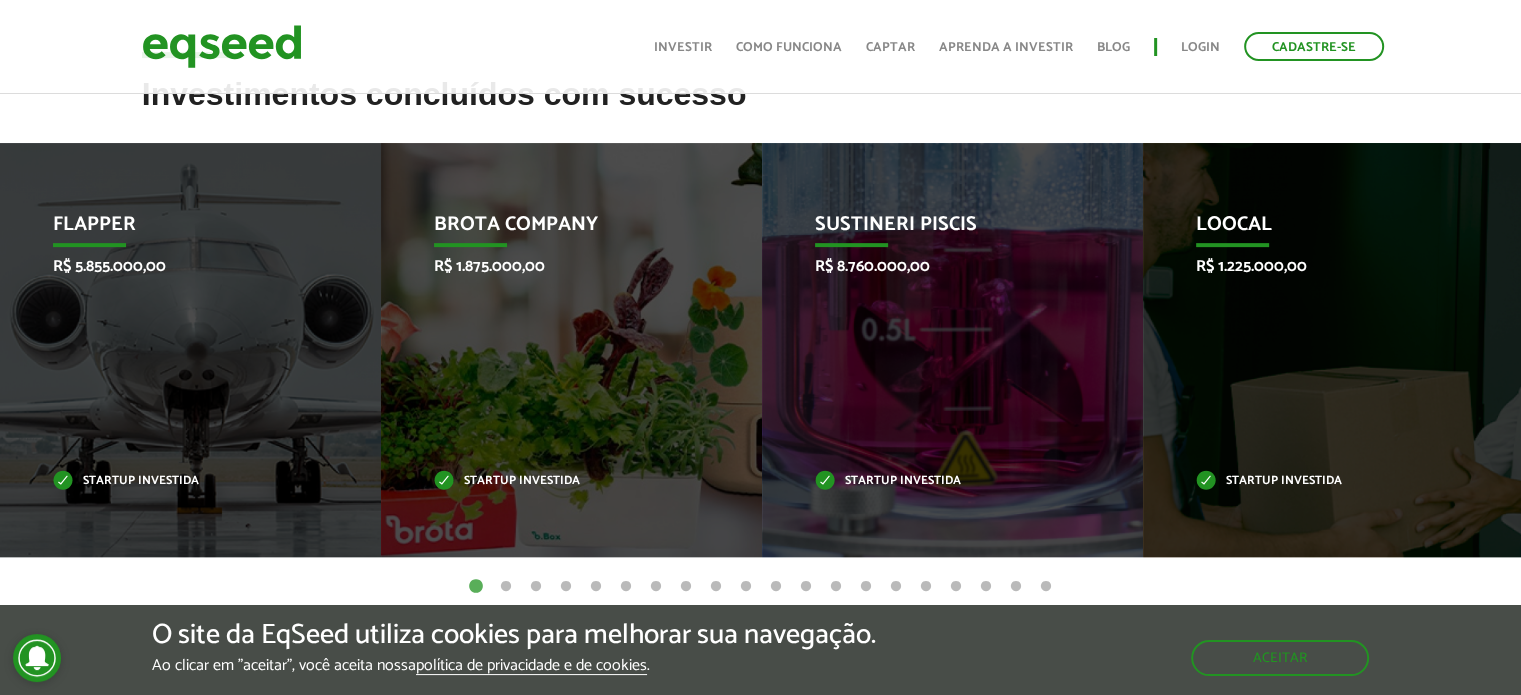 click on "2" at bounding box center (506, 587) 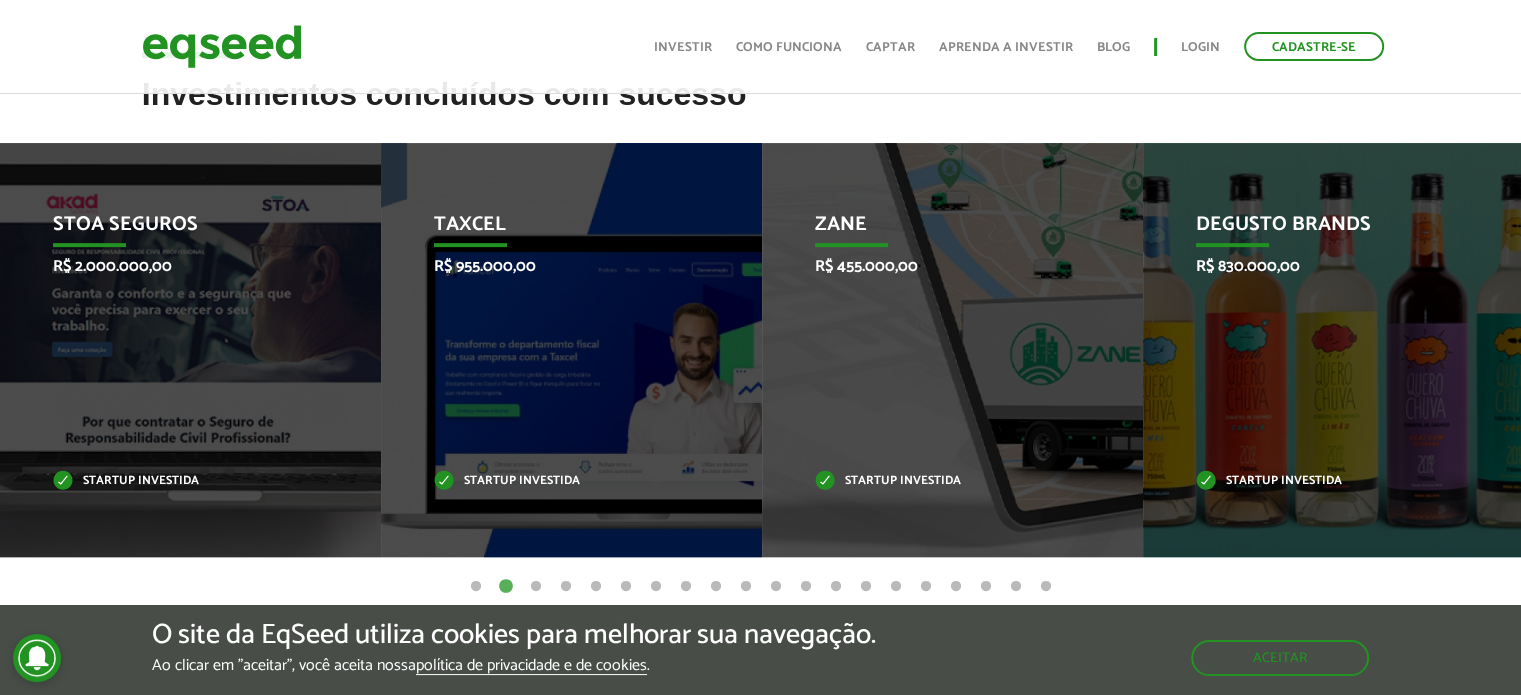 click on "3" at bounding box center (536, 587) 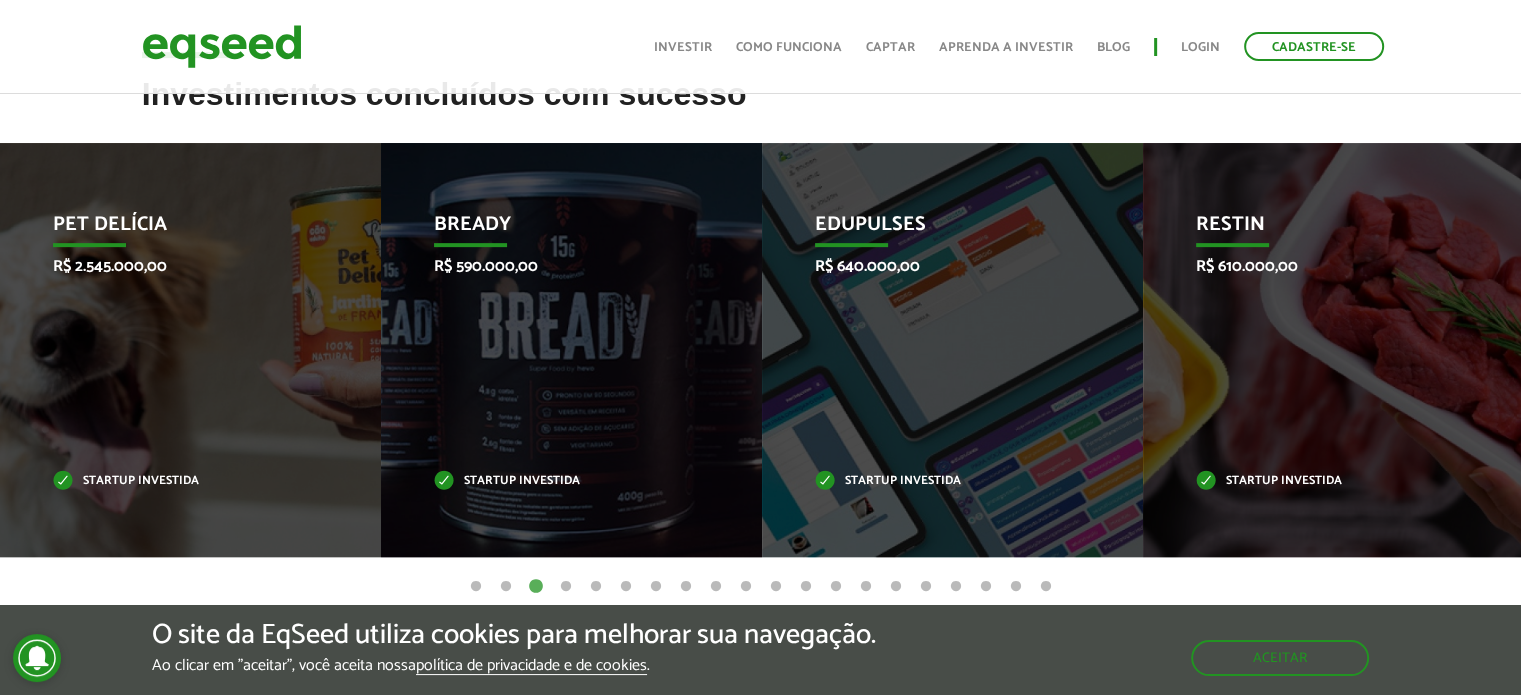 click on "3" at bounding box center (536, 587) 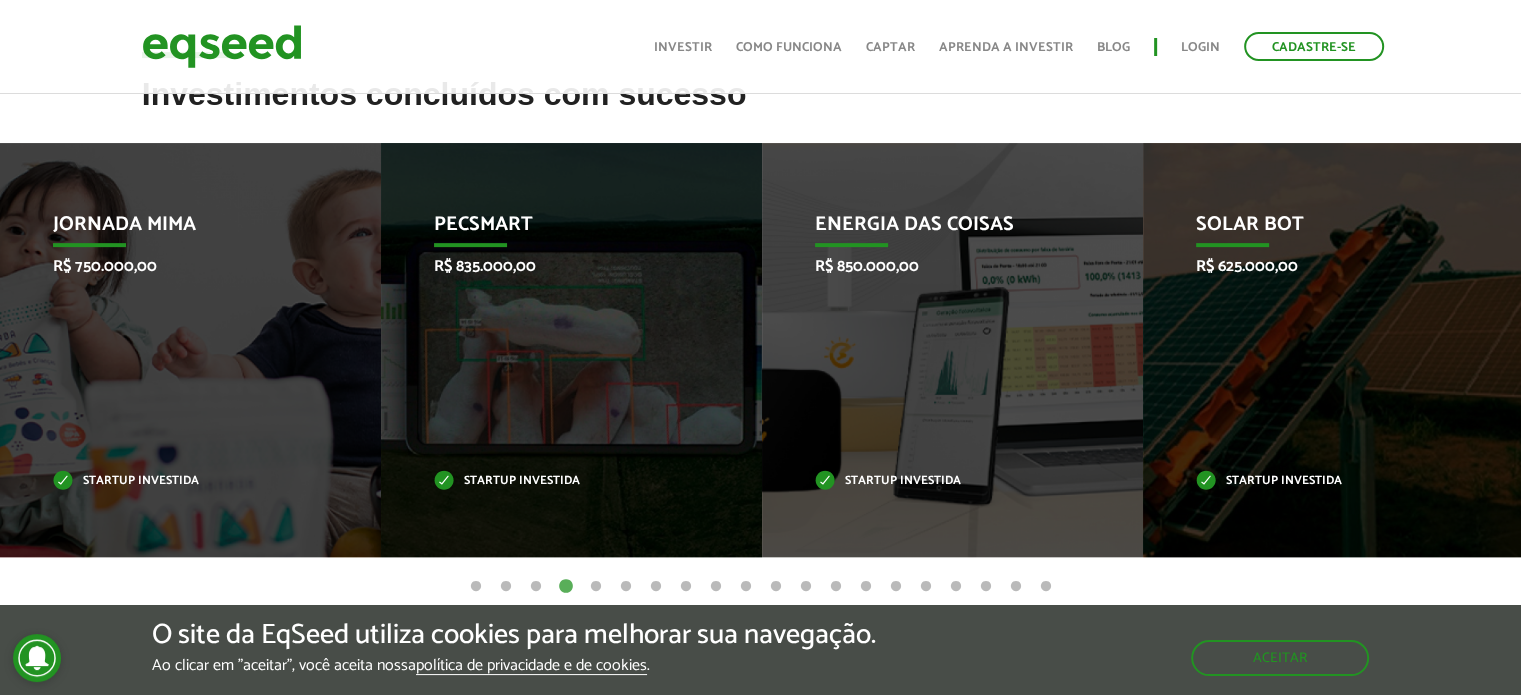 click on "5" at bounding box center (596, 587) 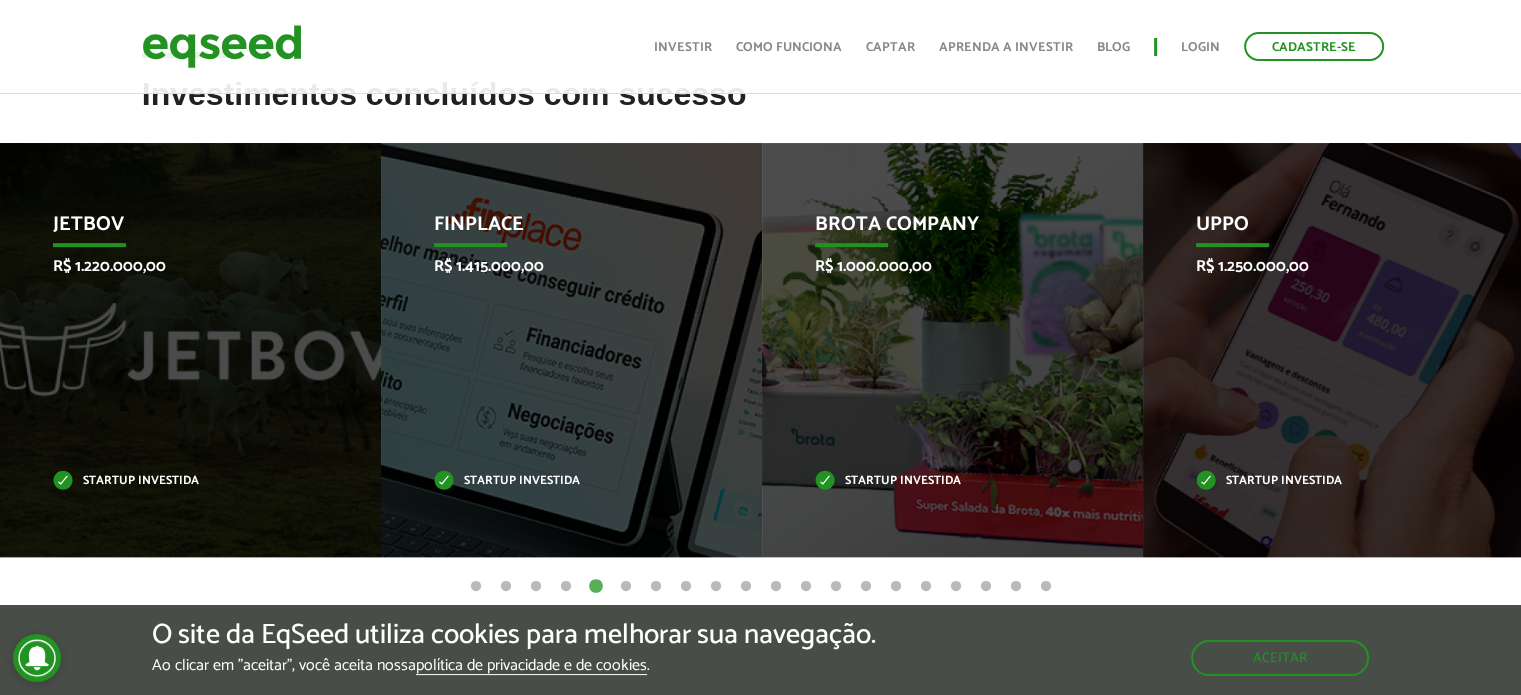 click on "6" at bounding box center (626, 587) 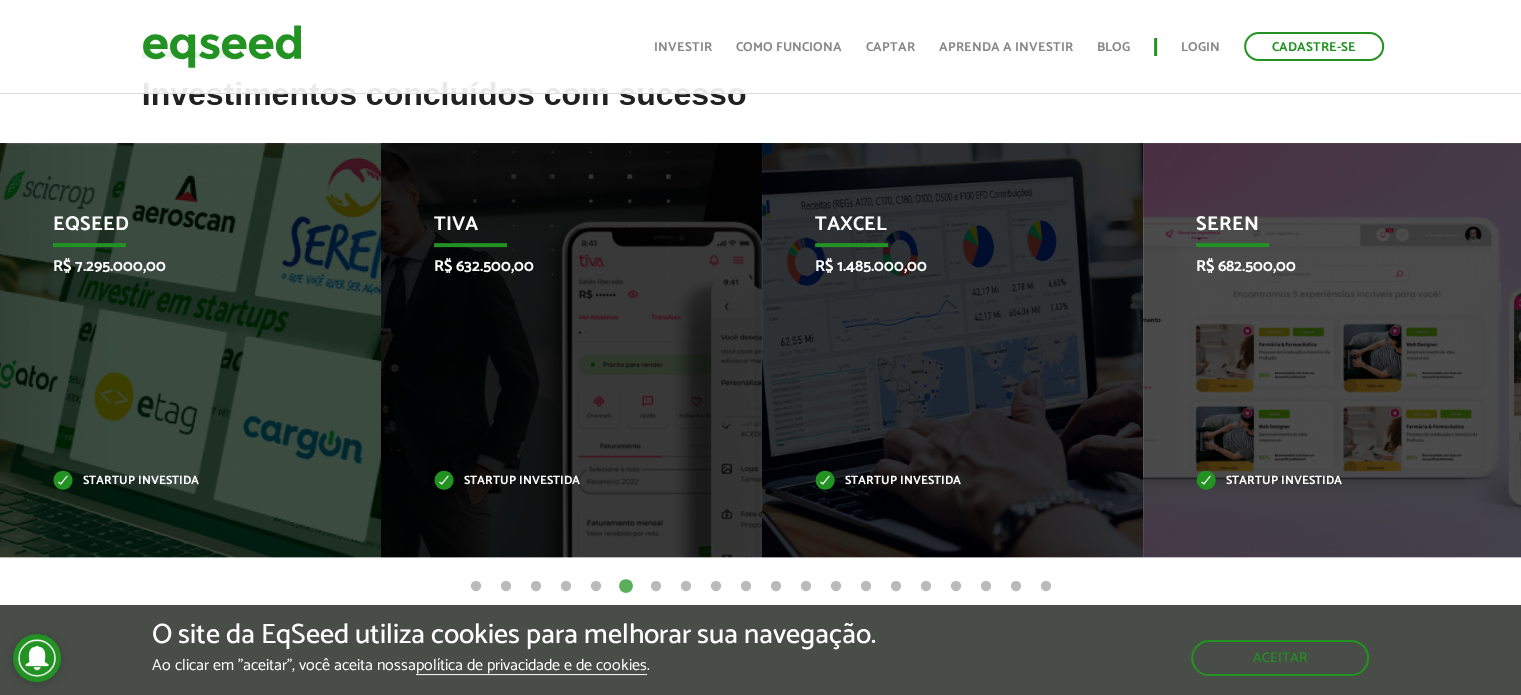 click on "7" at bounding box center (656, 587) 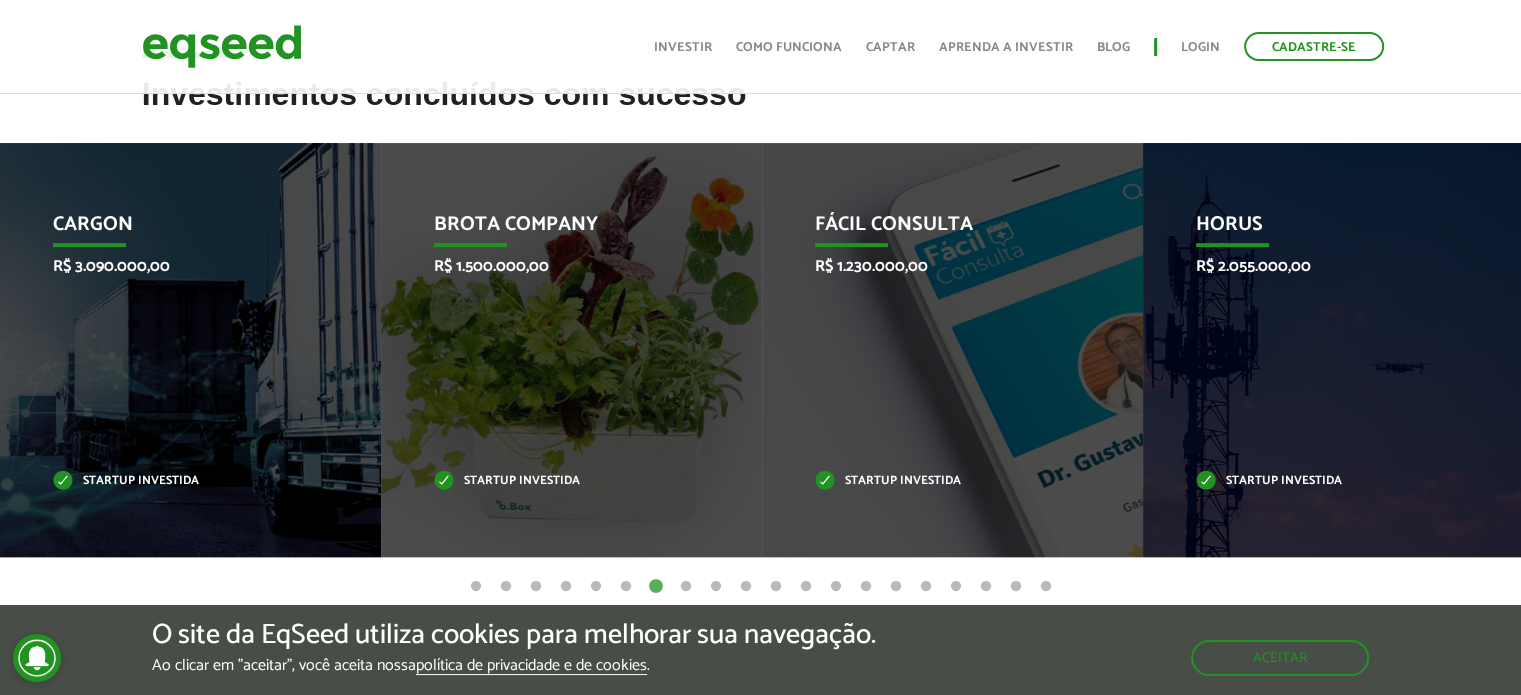click on "8" at bounding box center [686, 587] 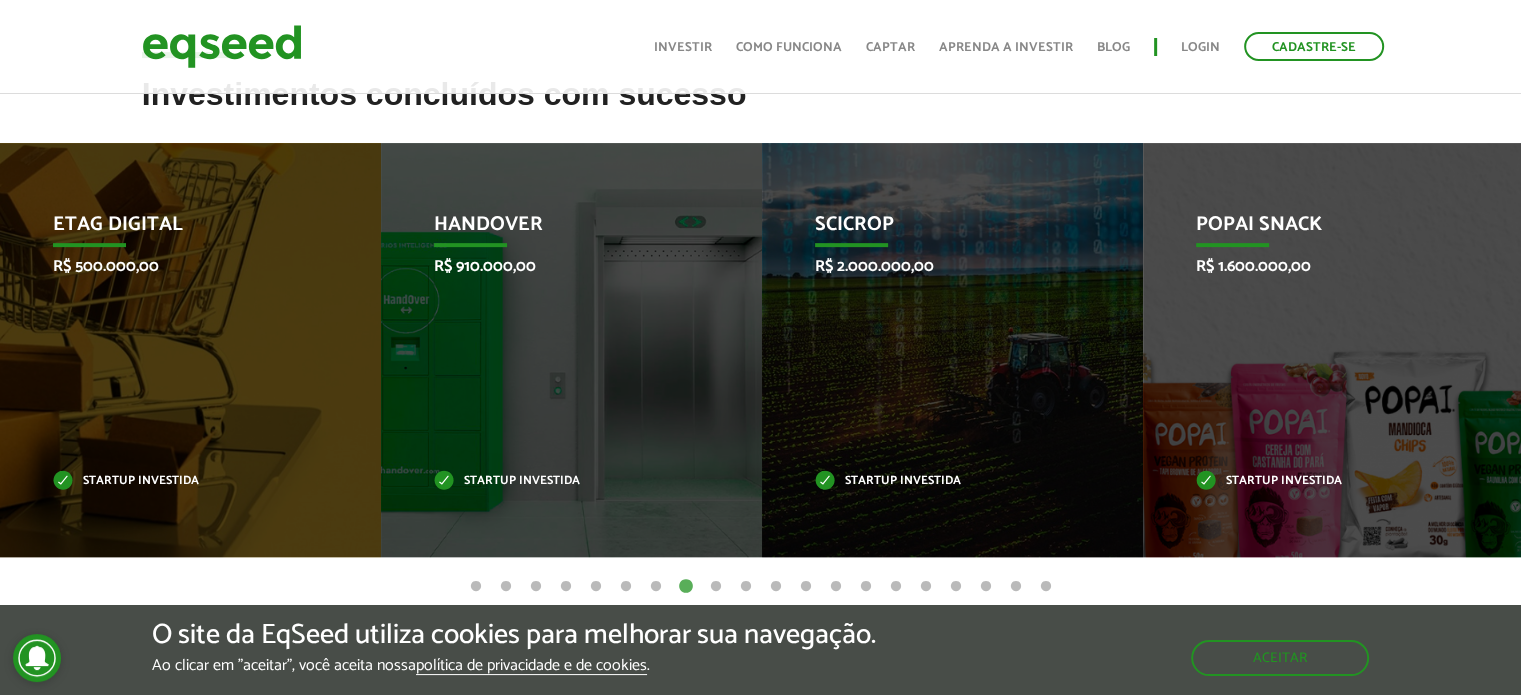 click on "9" at bounding box center (716, 587) 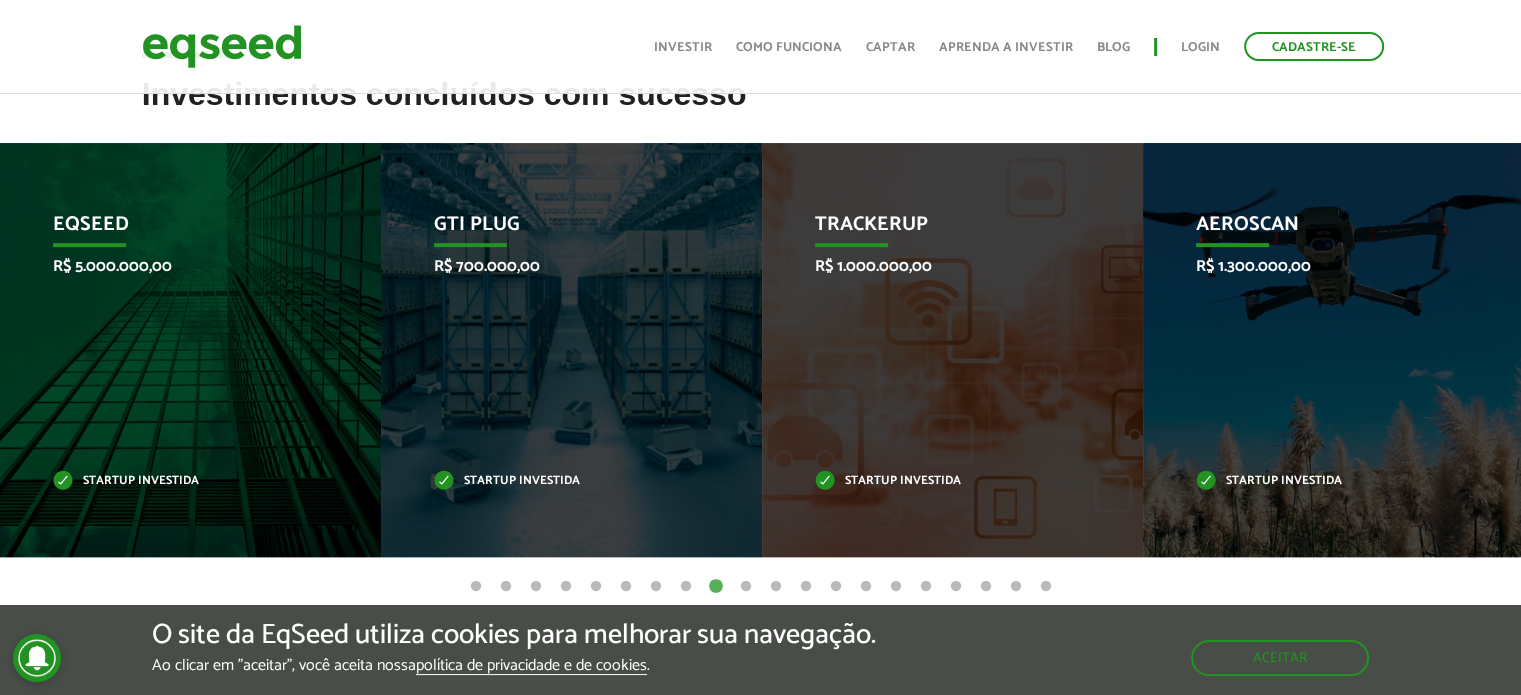 click on "10" at bounding box center [746, 587] 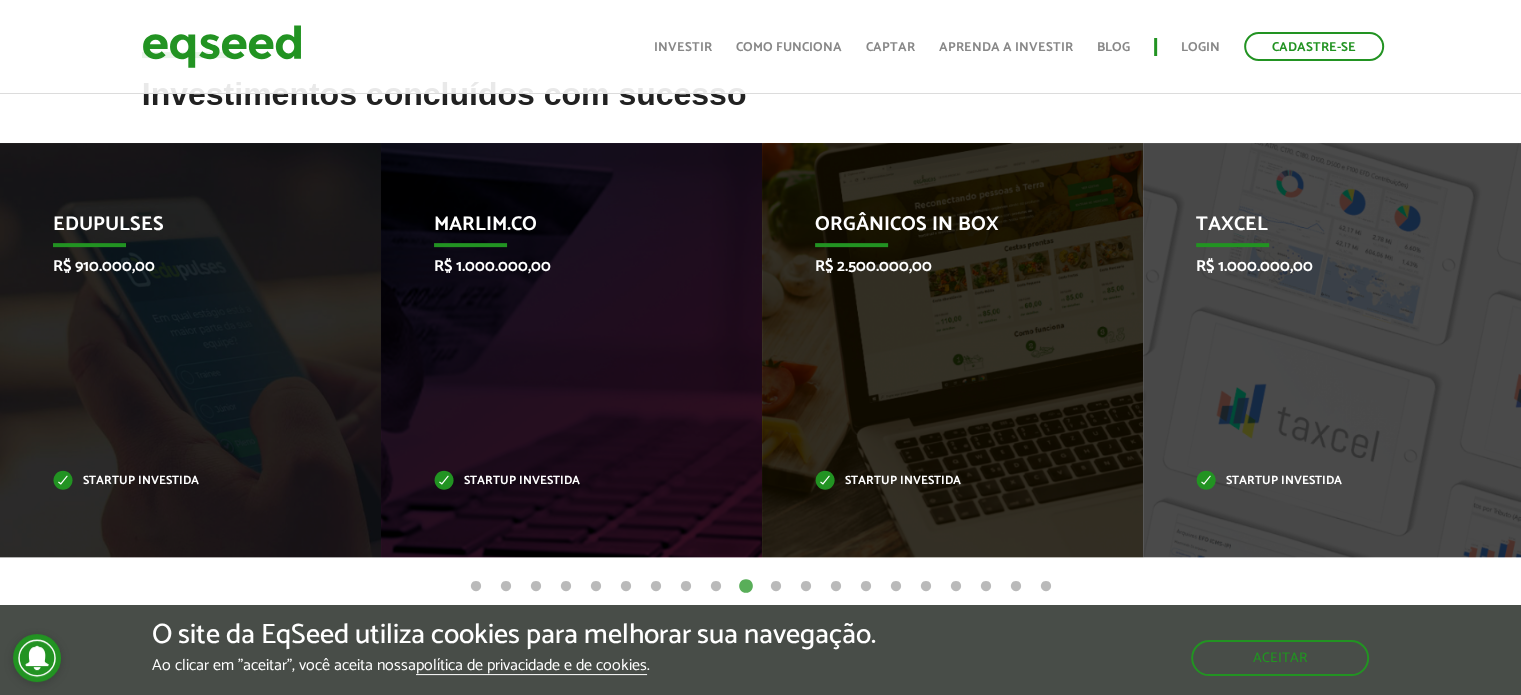 click on "11" at bounding box center [776, 587] 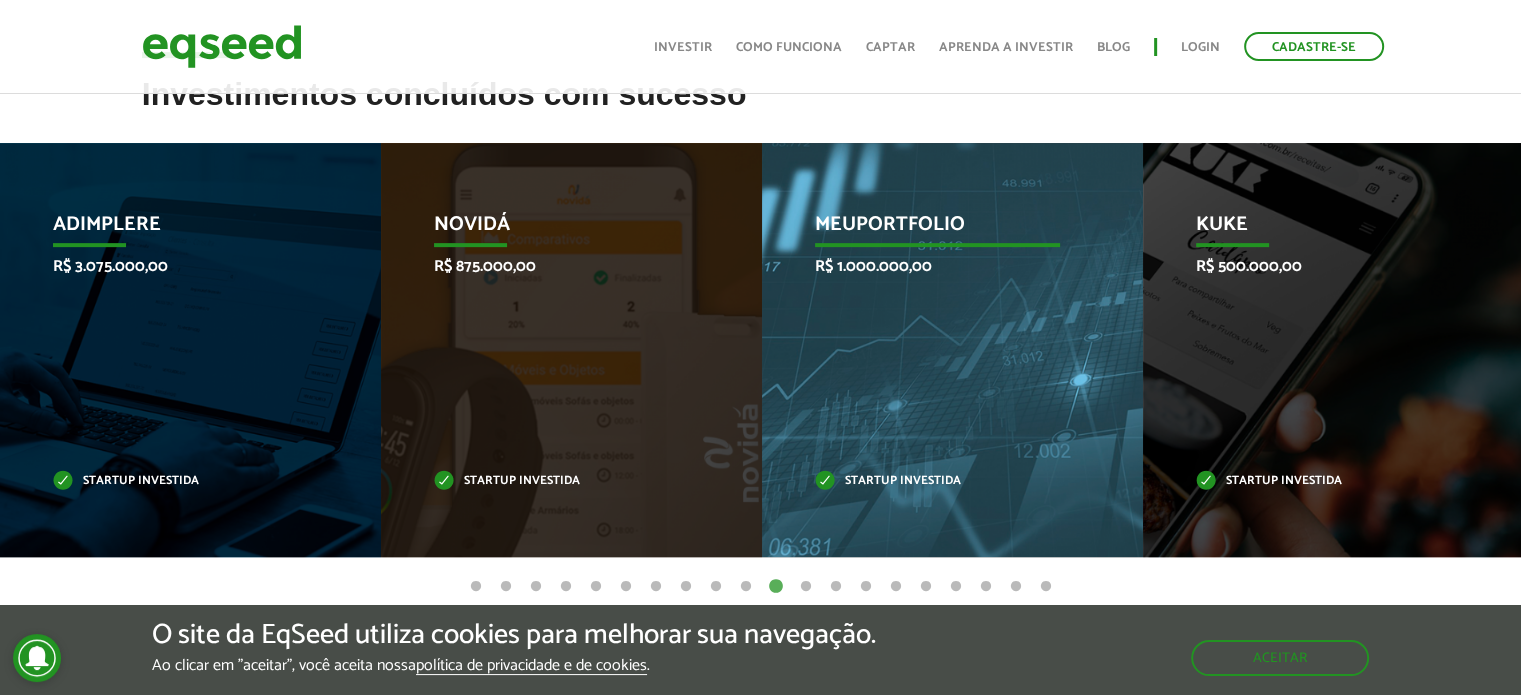 click on "MeuPortfolio
R$ 1.000.000,00
Startup investida" at bounding box center (937, 350) 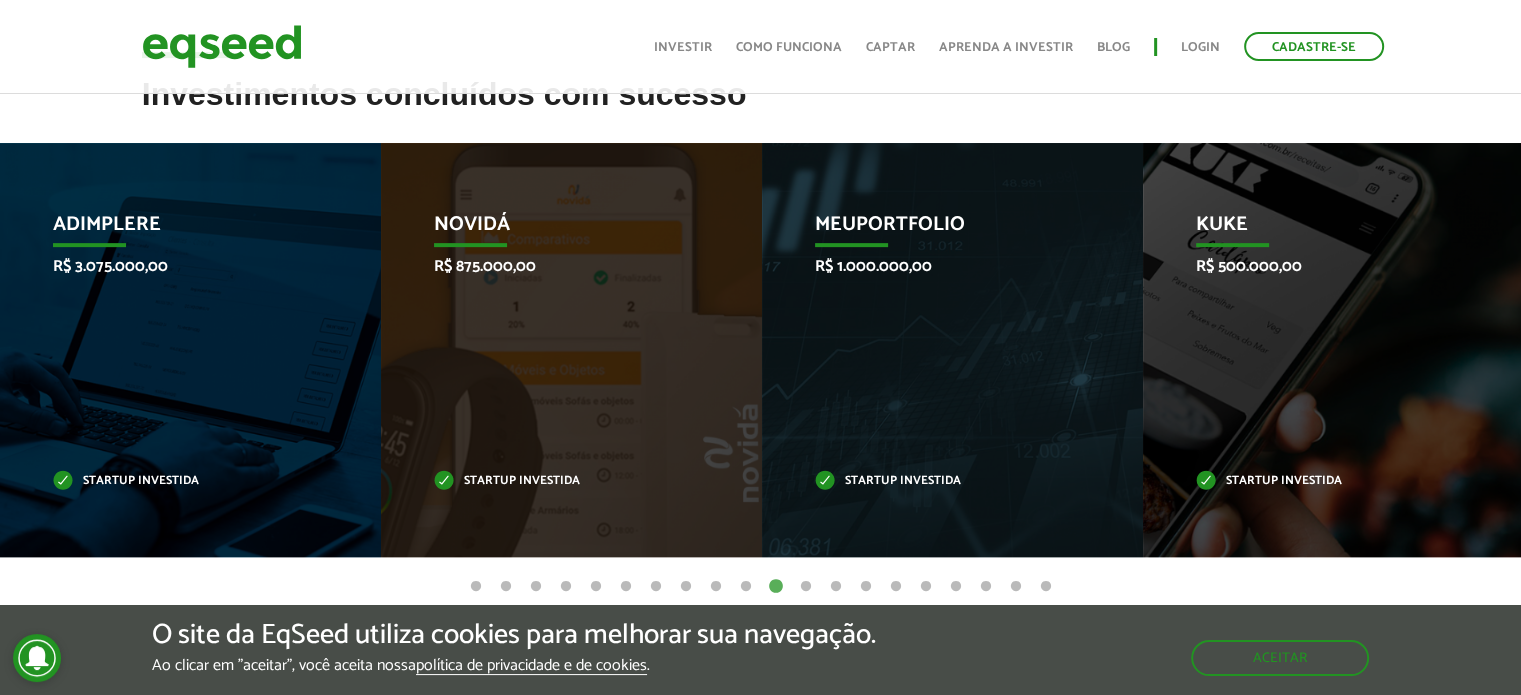 click on "12" at bounding box center [806, 587] 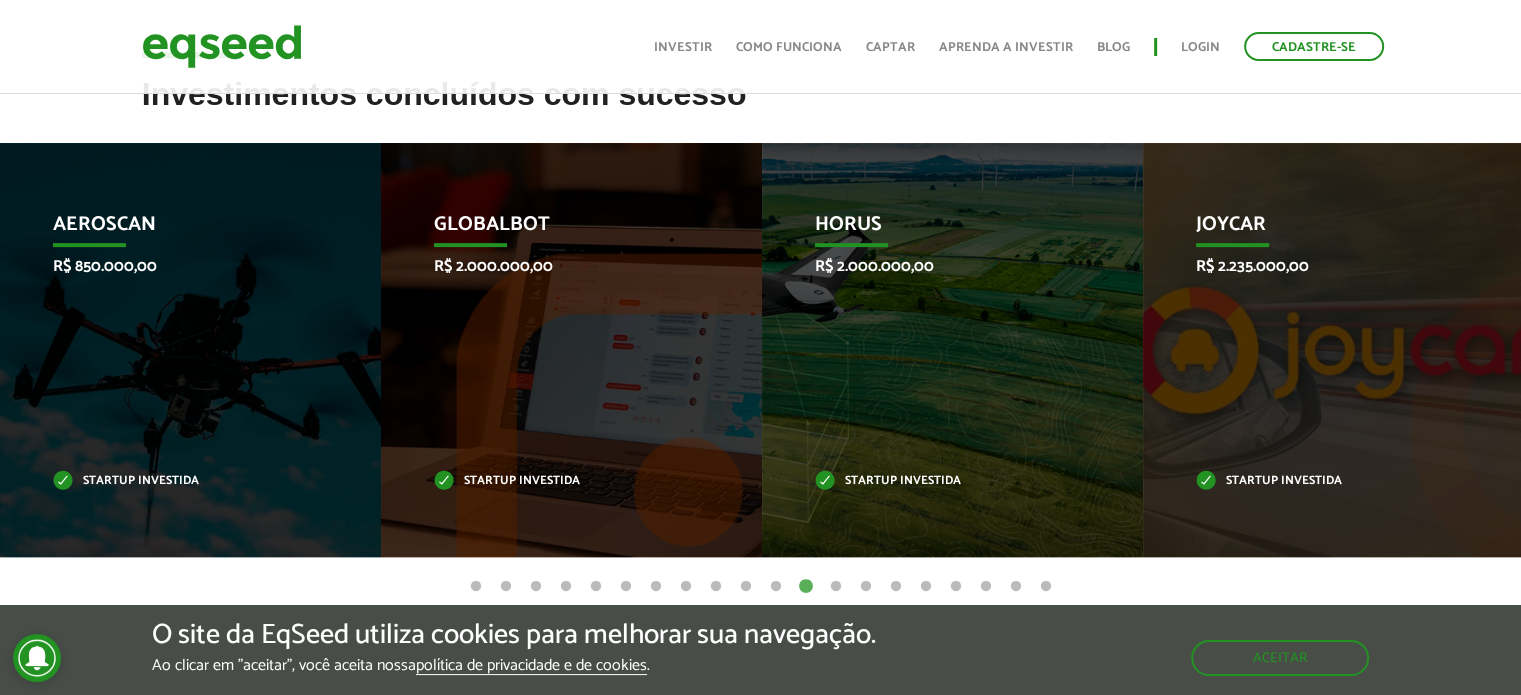 click on "10" at bounding box center [746, 587] 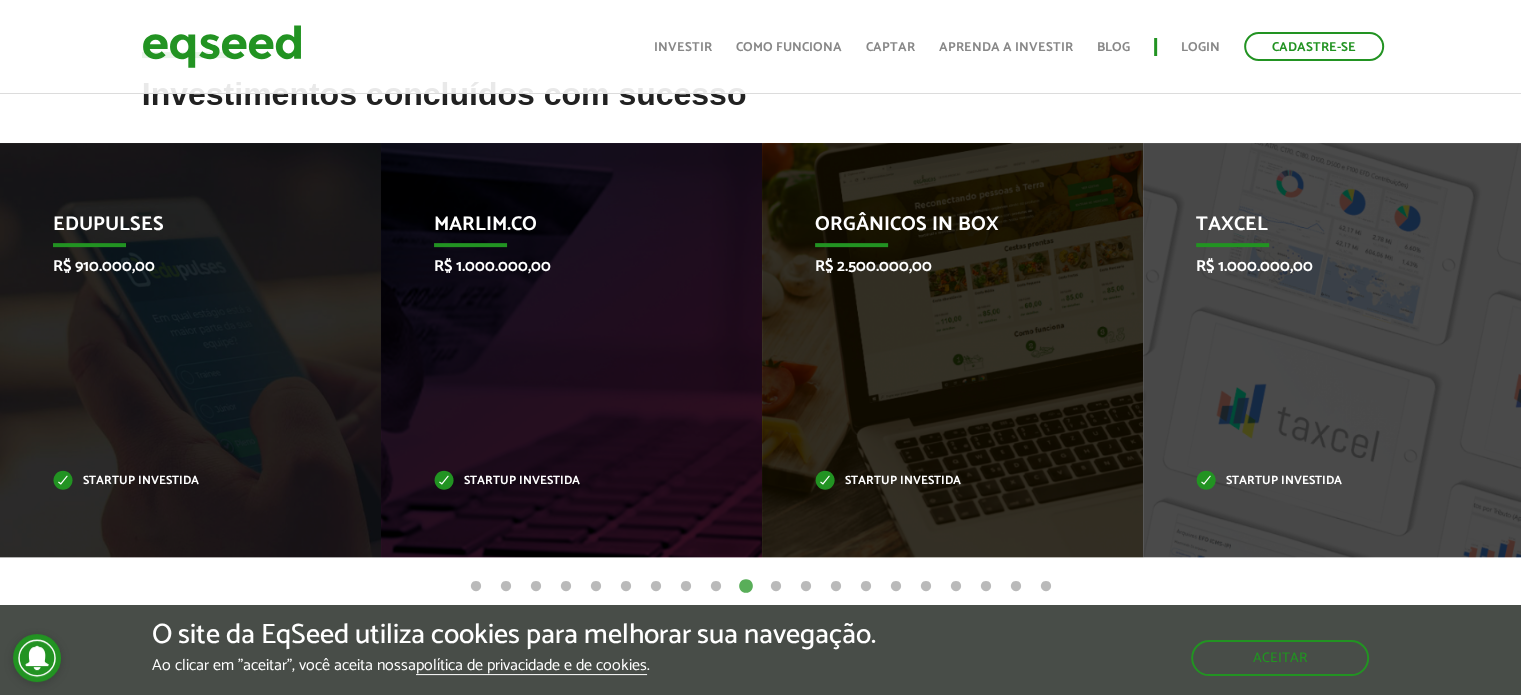 click on "9" at bounding box center [716, 587] 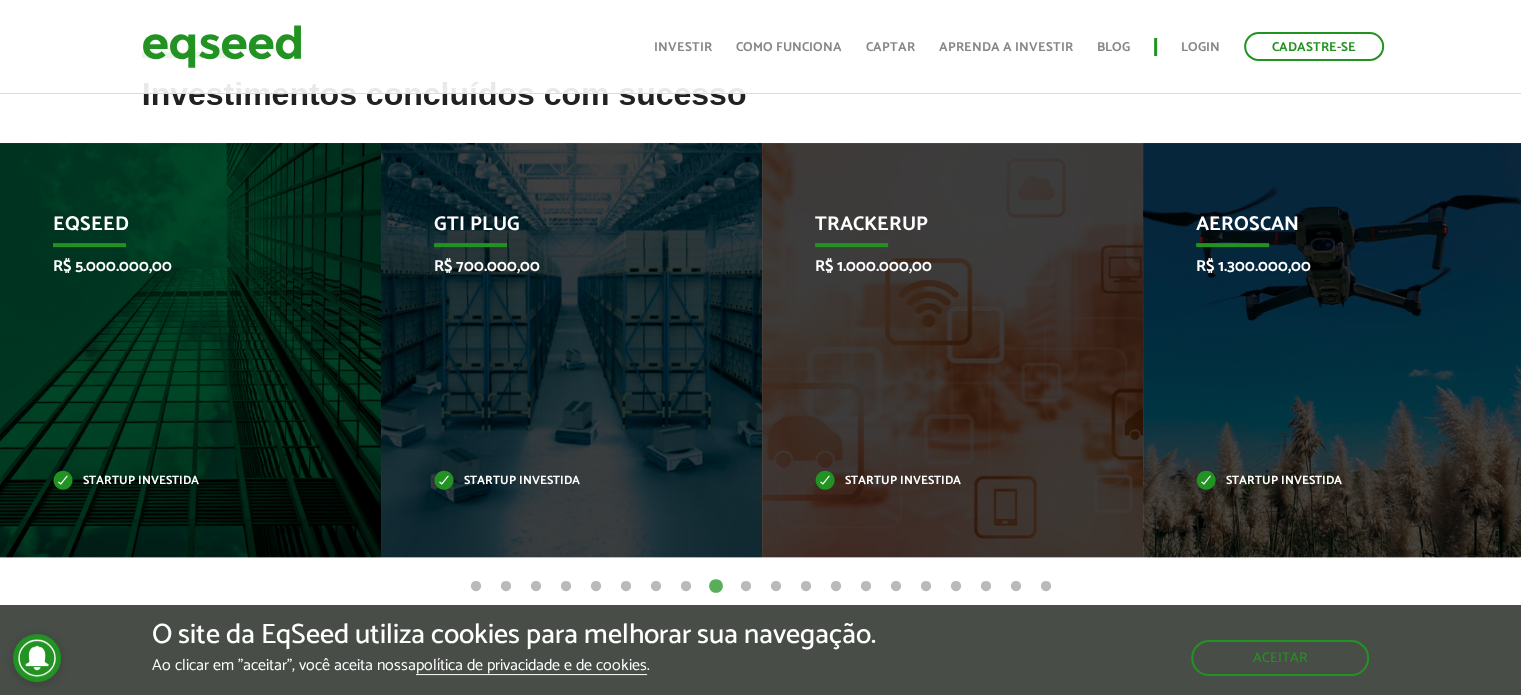 click on "12" at bounding box center (806, 587) 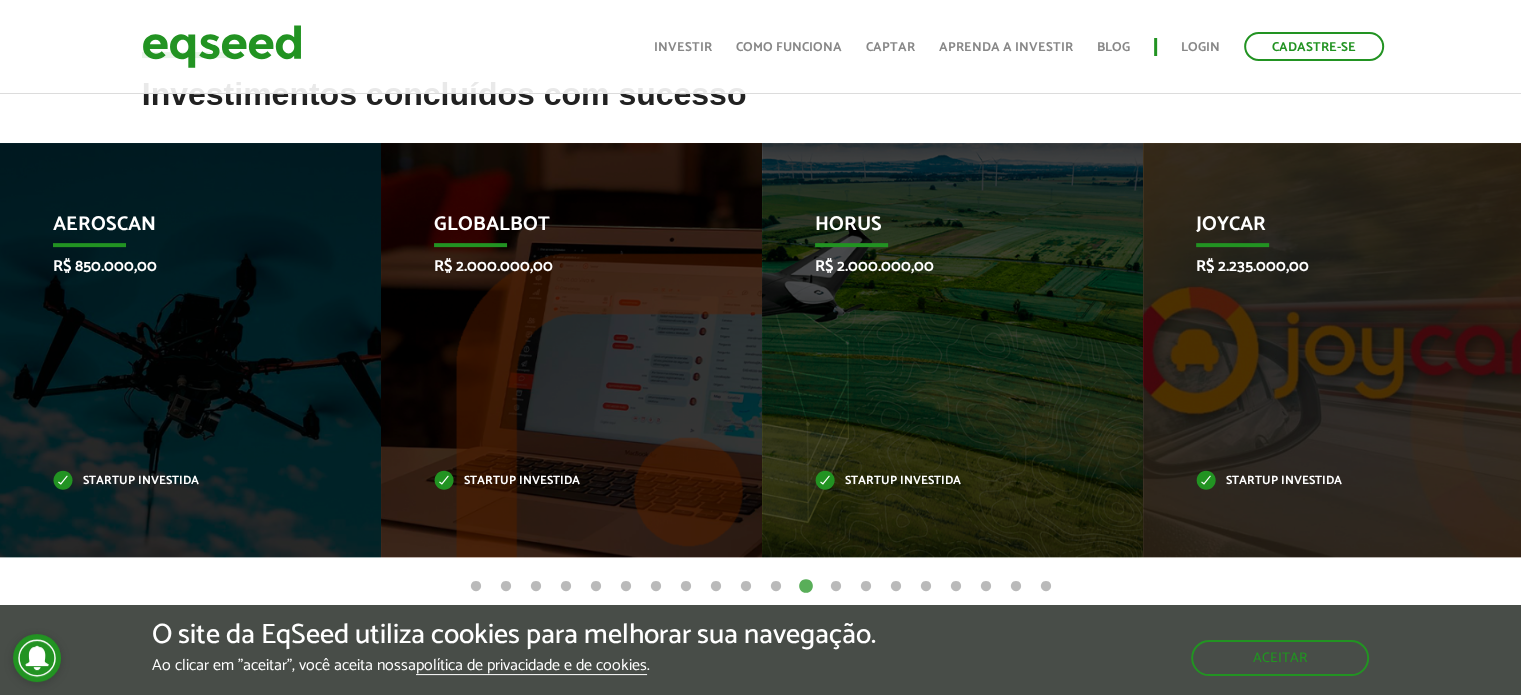 click on "13" at bounding box center [836, 587] 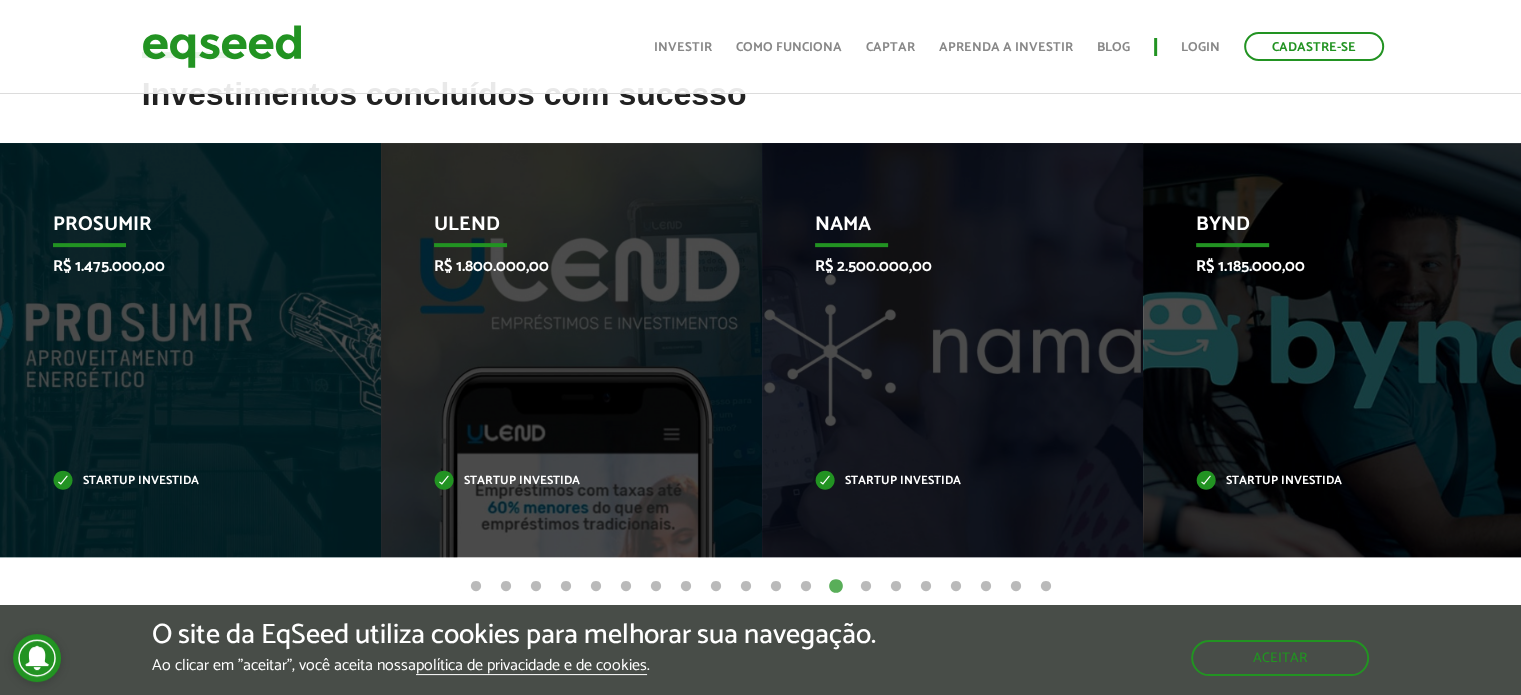 click on "14" at bounding box center [866, 587] 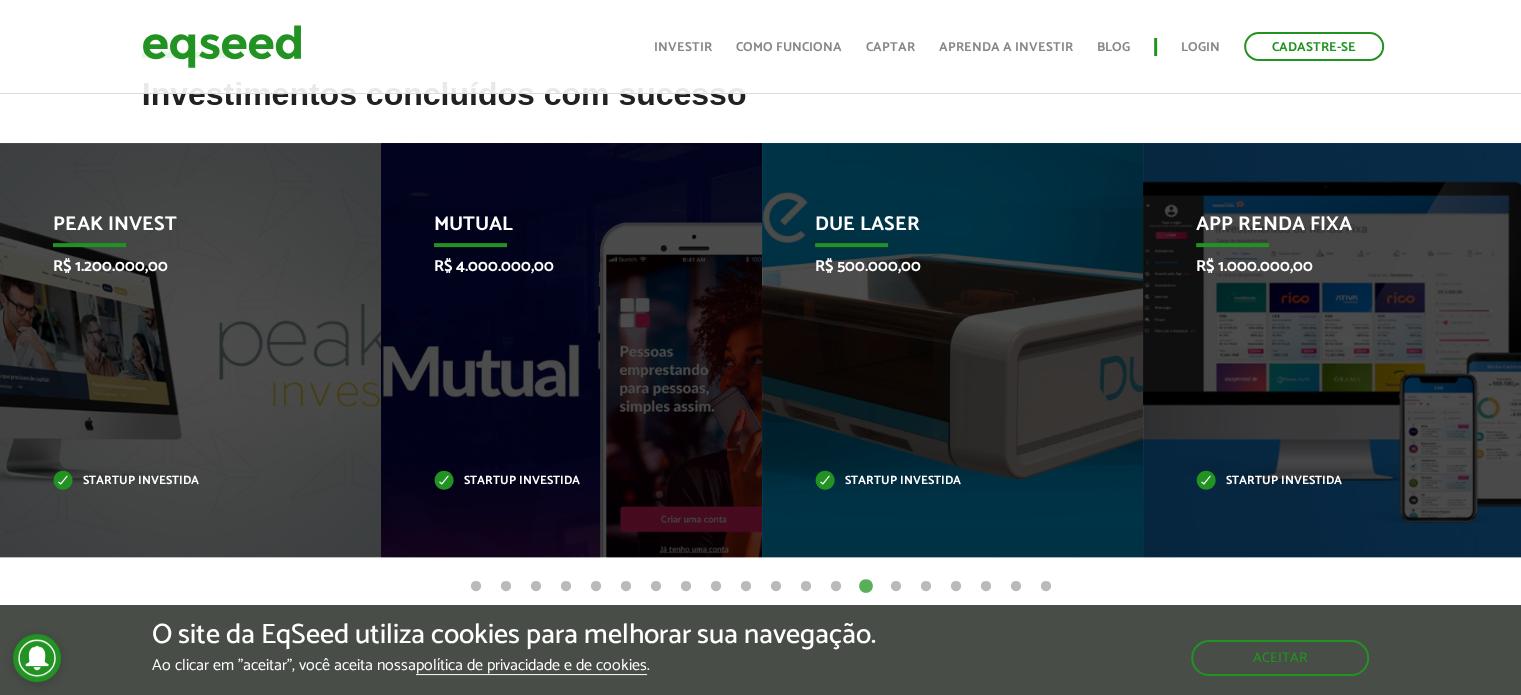 click on "15" at bounding box center [896, 587] 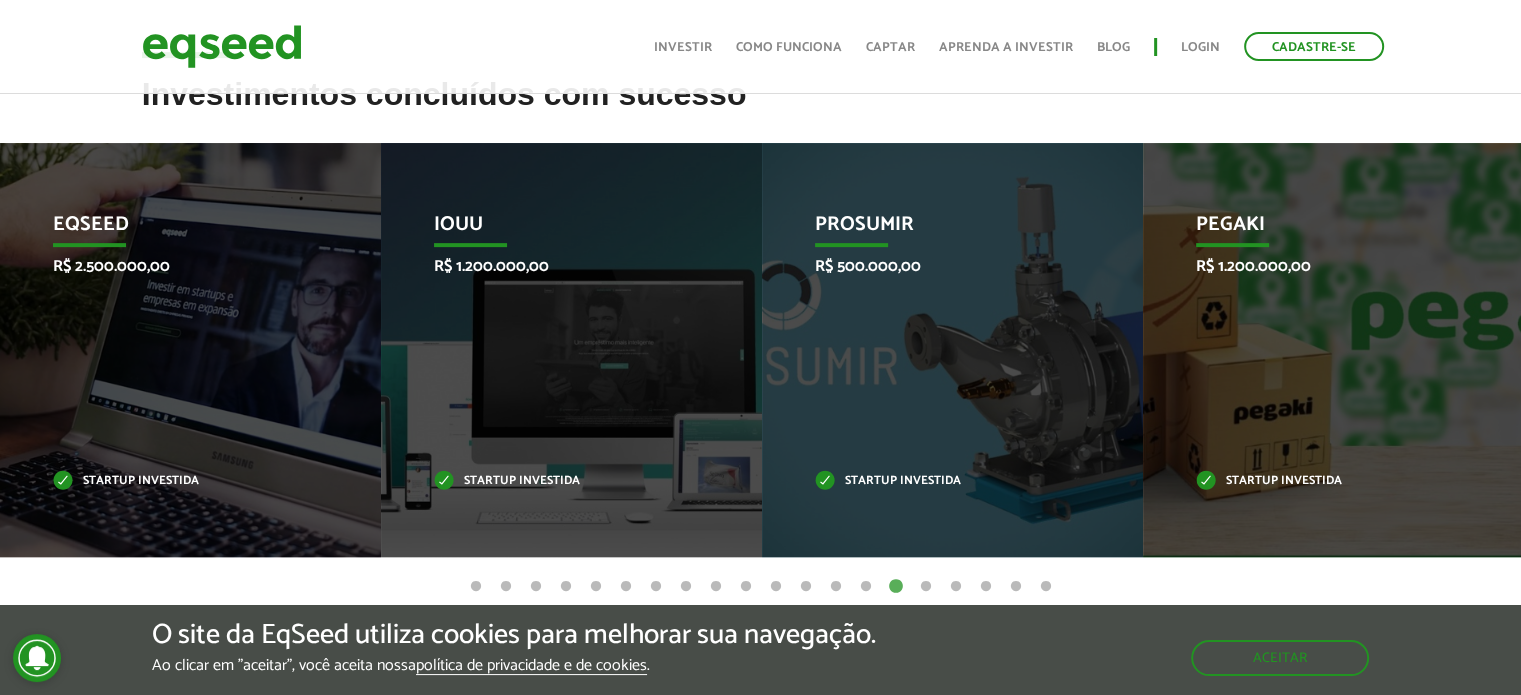 click on "16" at bounding box center (926, 587) 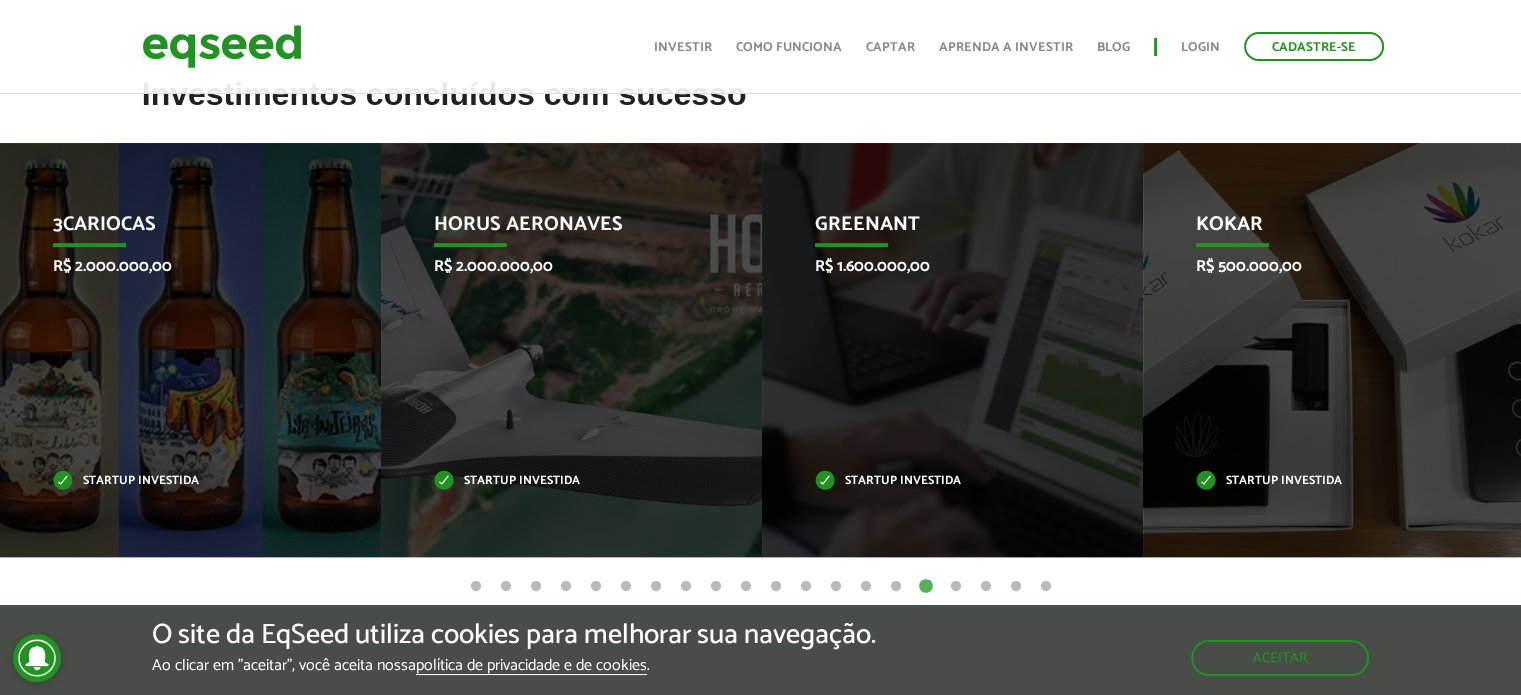 click on "17" at bounding box center [956, 587] 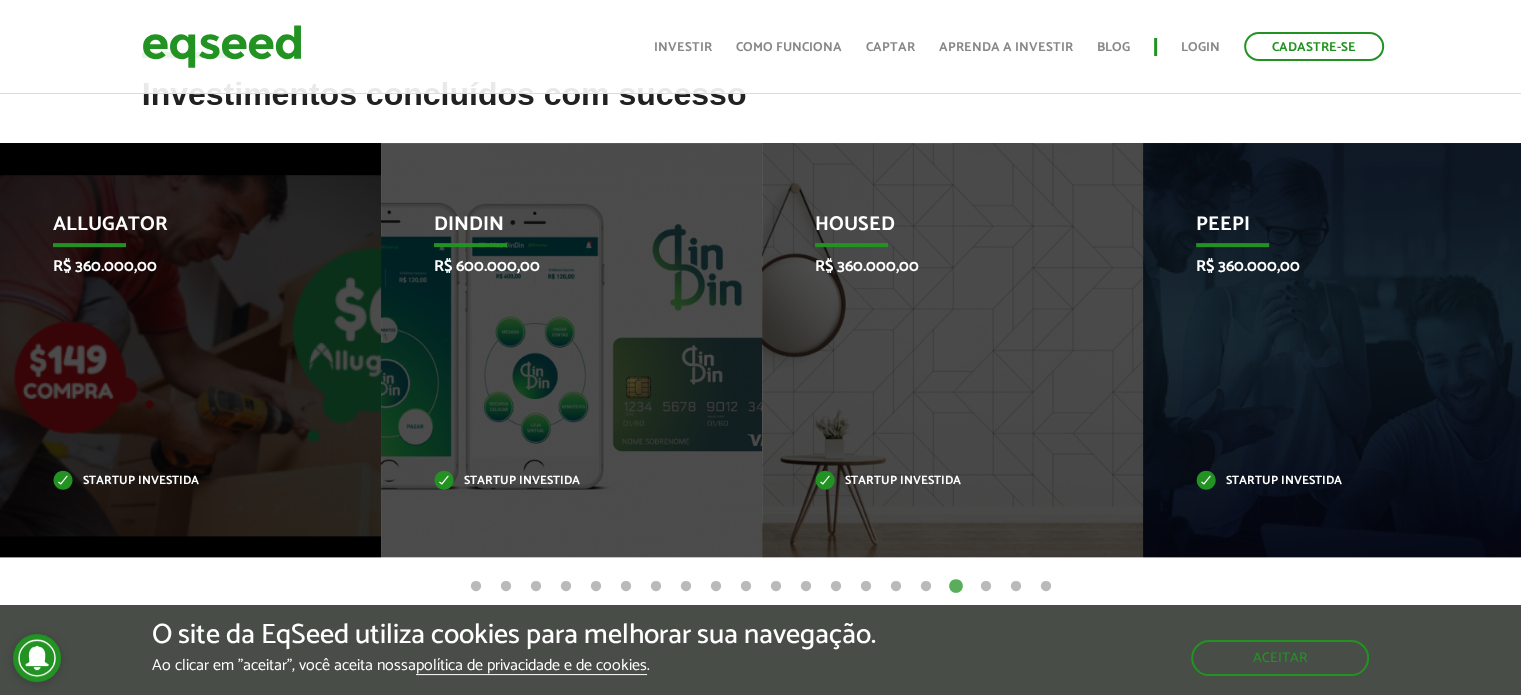 click on "18" at bounding box center (986, 587) 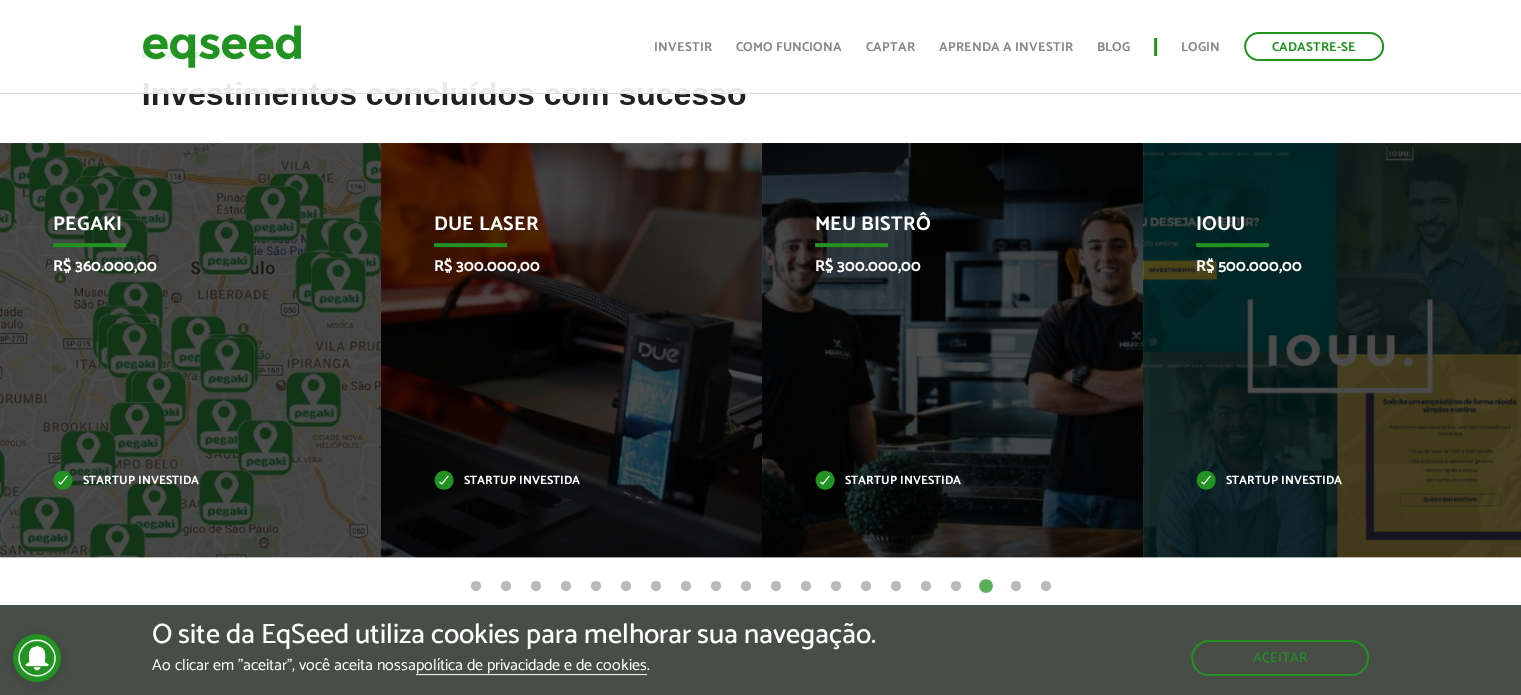 click on "16" at bounding box center [926, 587] 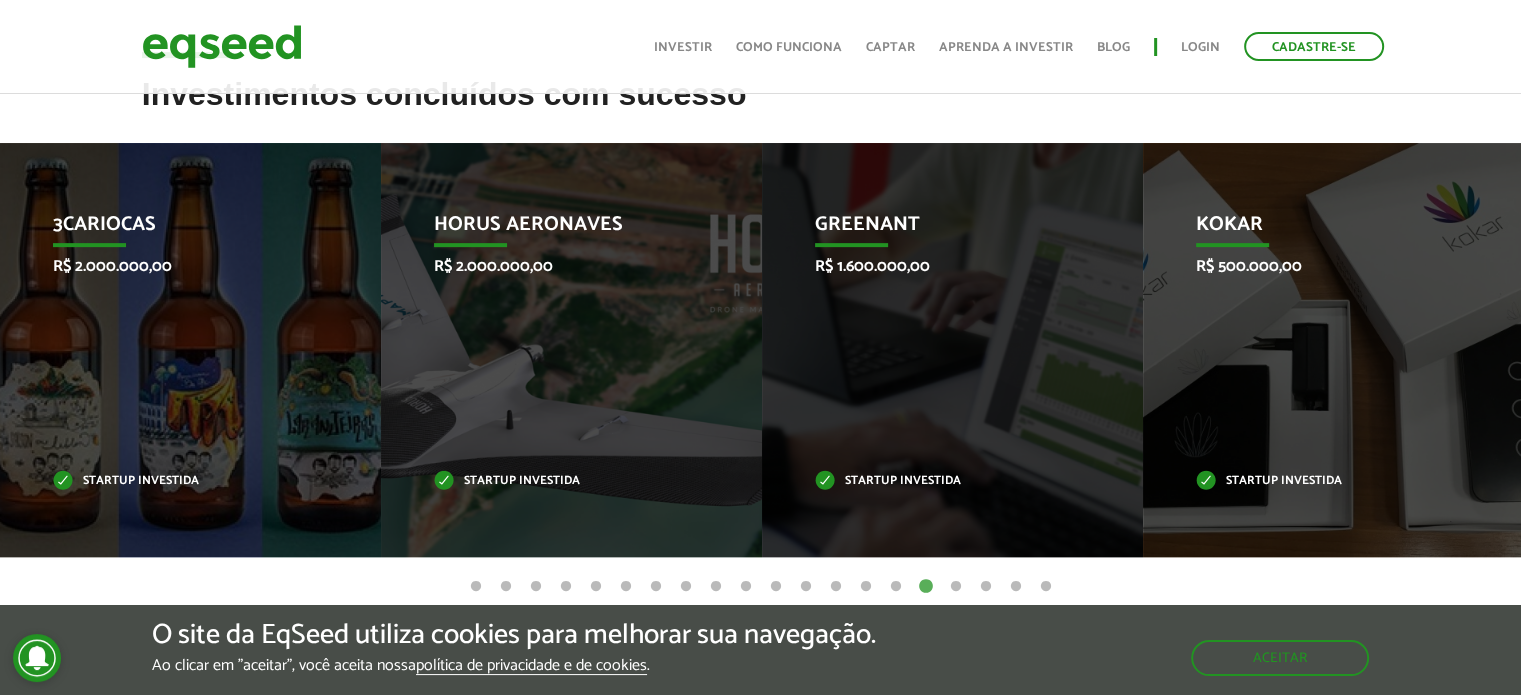 click on "15" at bounding box center [896, 587] 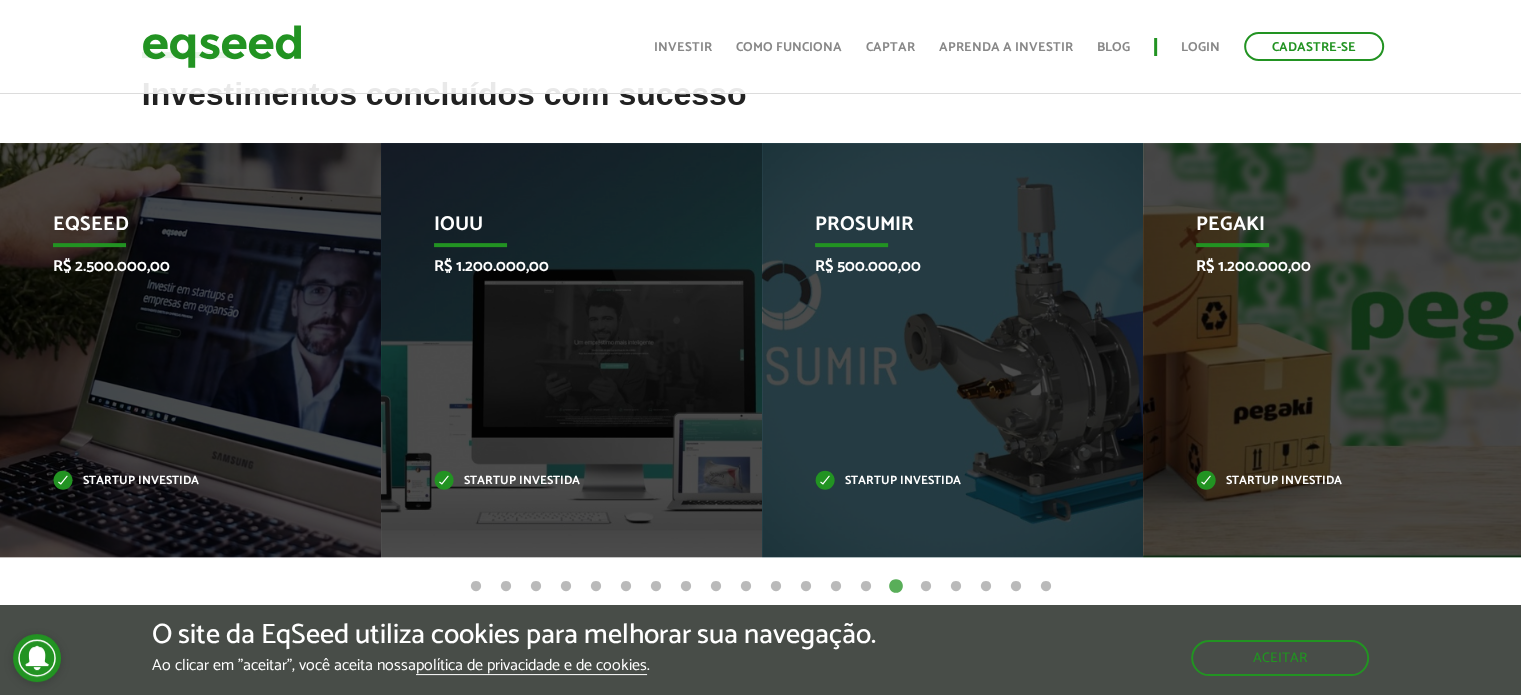 click on "18" at bounding box center [986, 587] 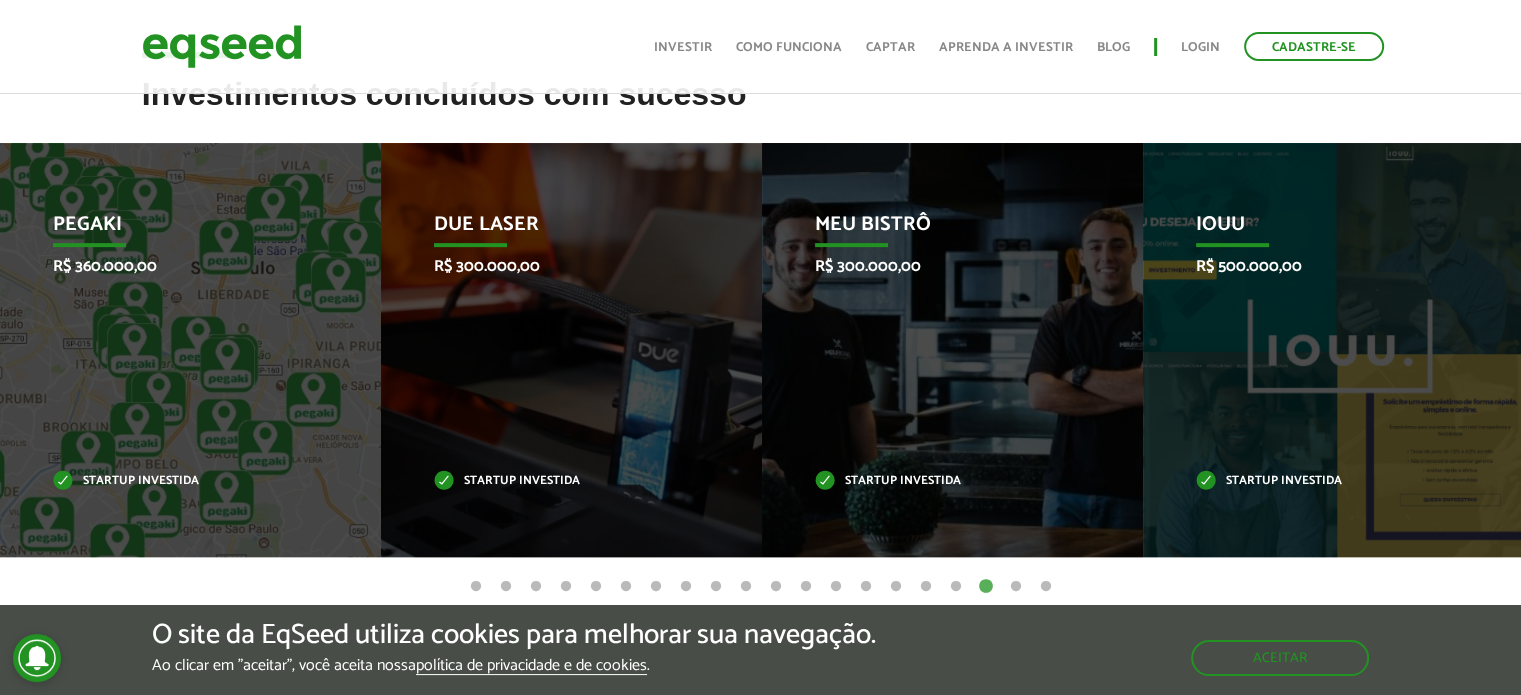 click on "19" at bounding box center (1016, 587) 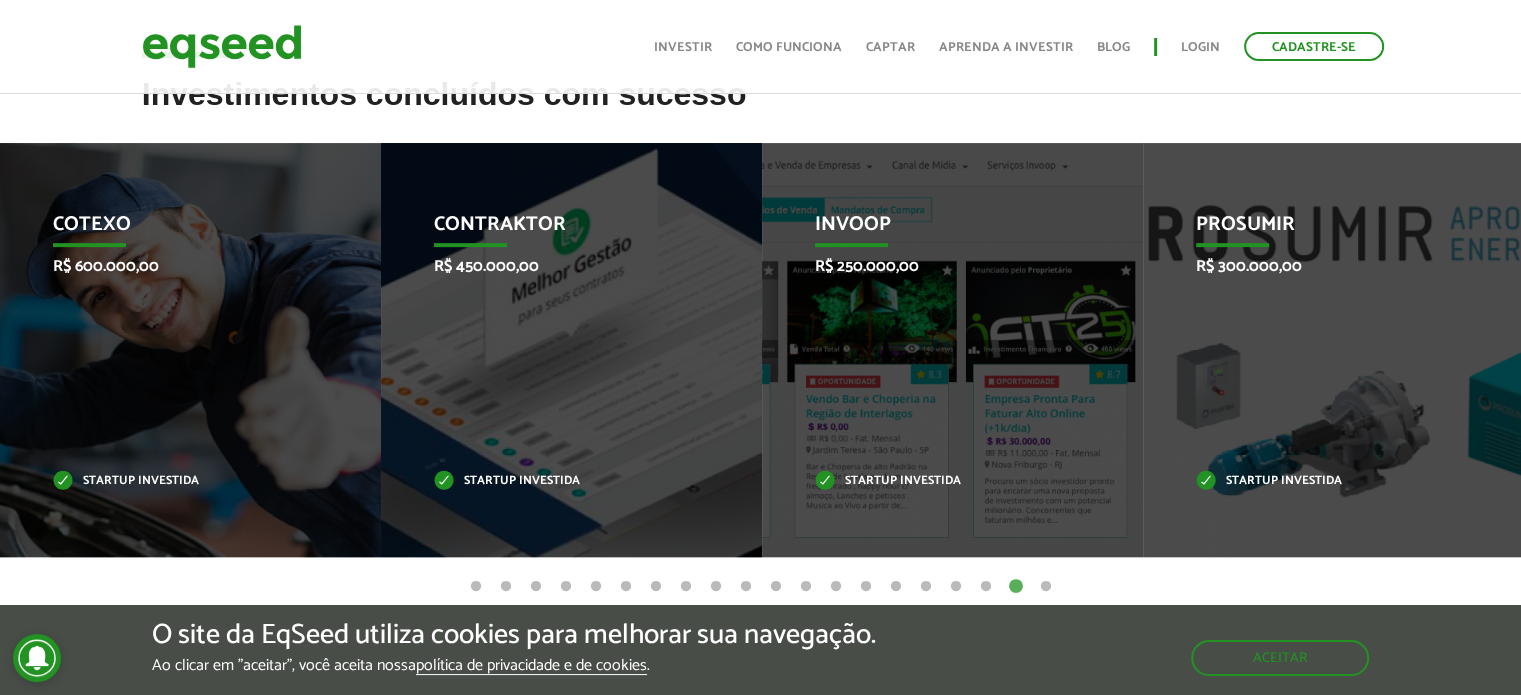 click on "20" at bounding box center [1046, 587] 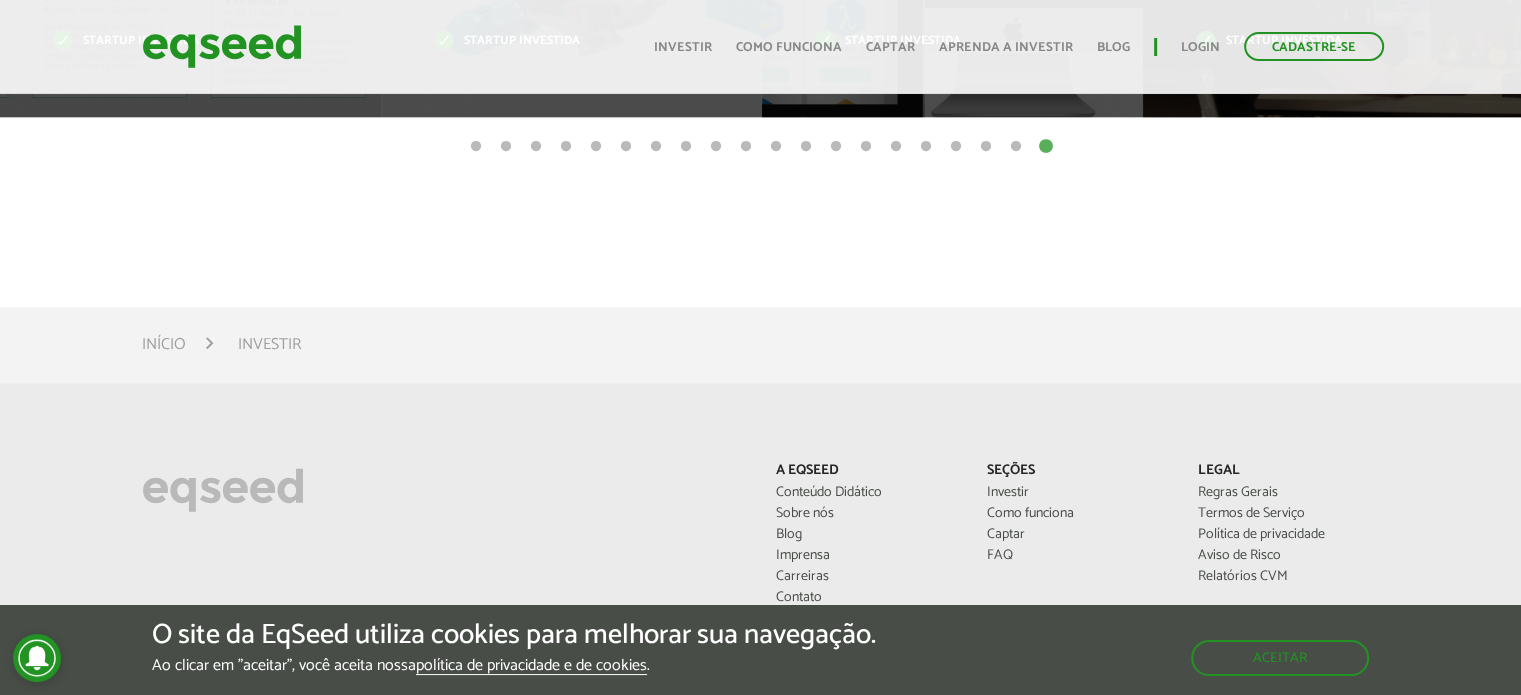 scroll, scrollTop: 1000, scrollLeft: 0, axis: vertical 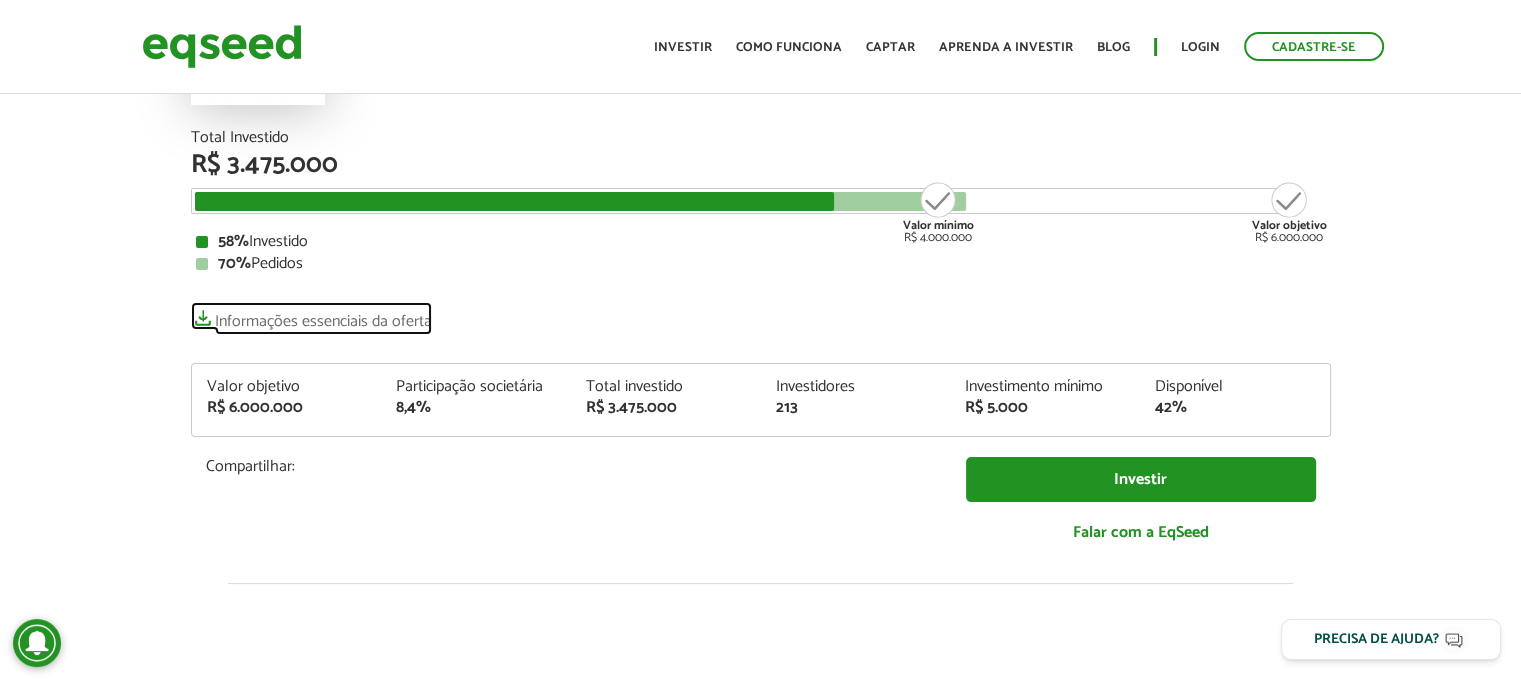click on "Informações essenciais da oferta" at bounding box center [311, 316] 